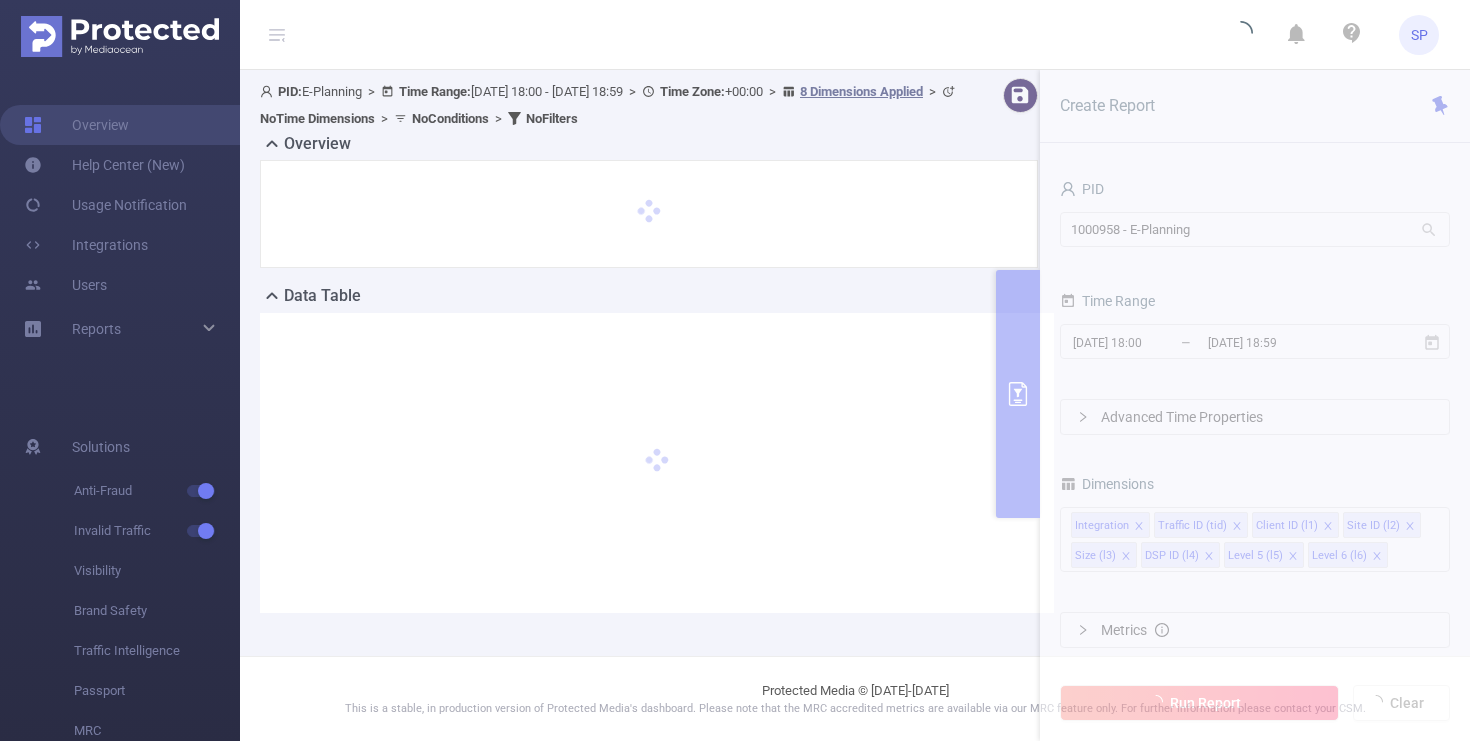 scroll, scrollTop: 0, scrollLeft: 0, axis: both 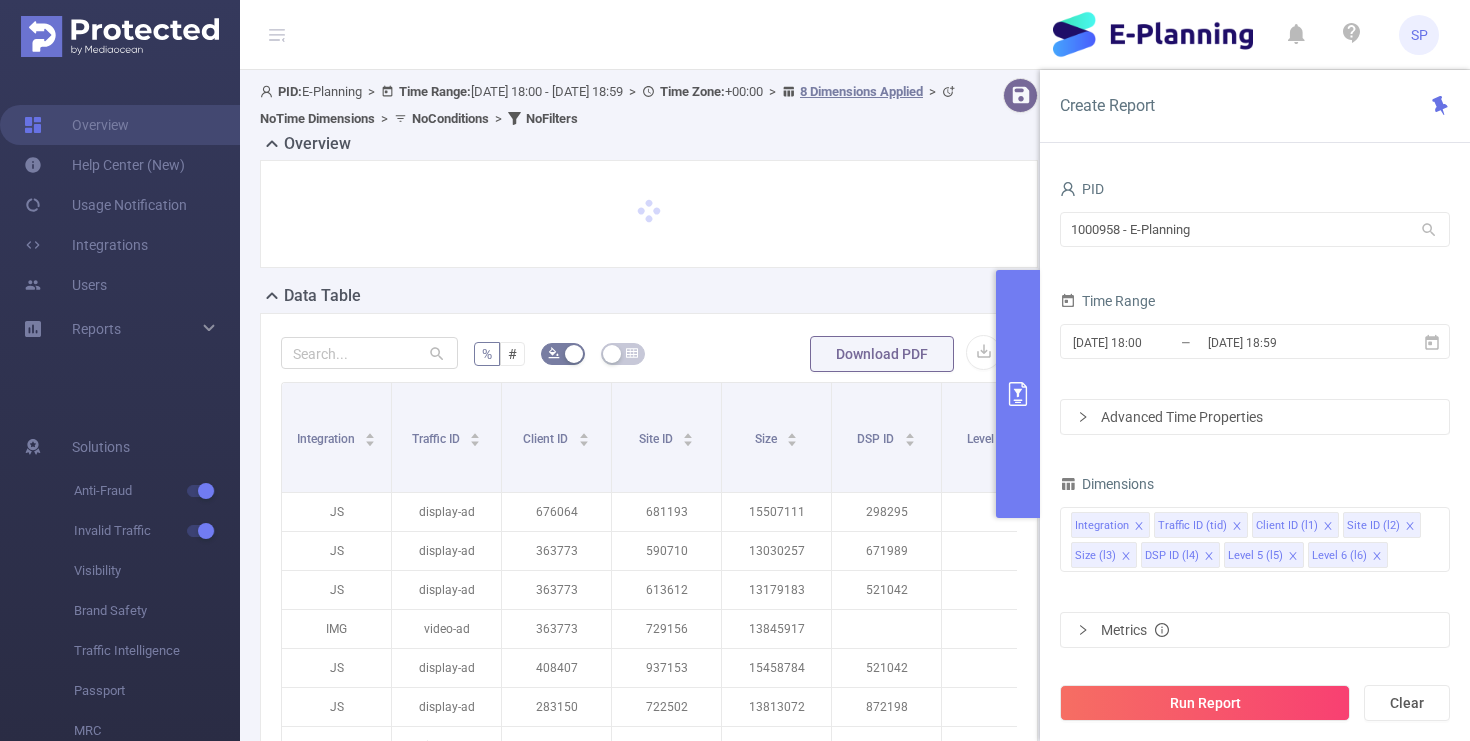click on "SP" at bounding box center [735, 35] 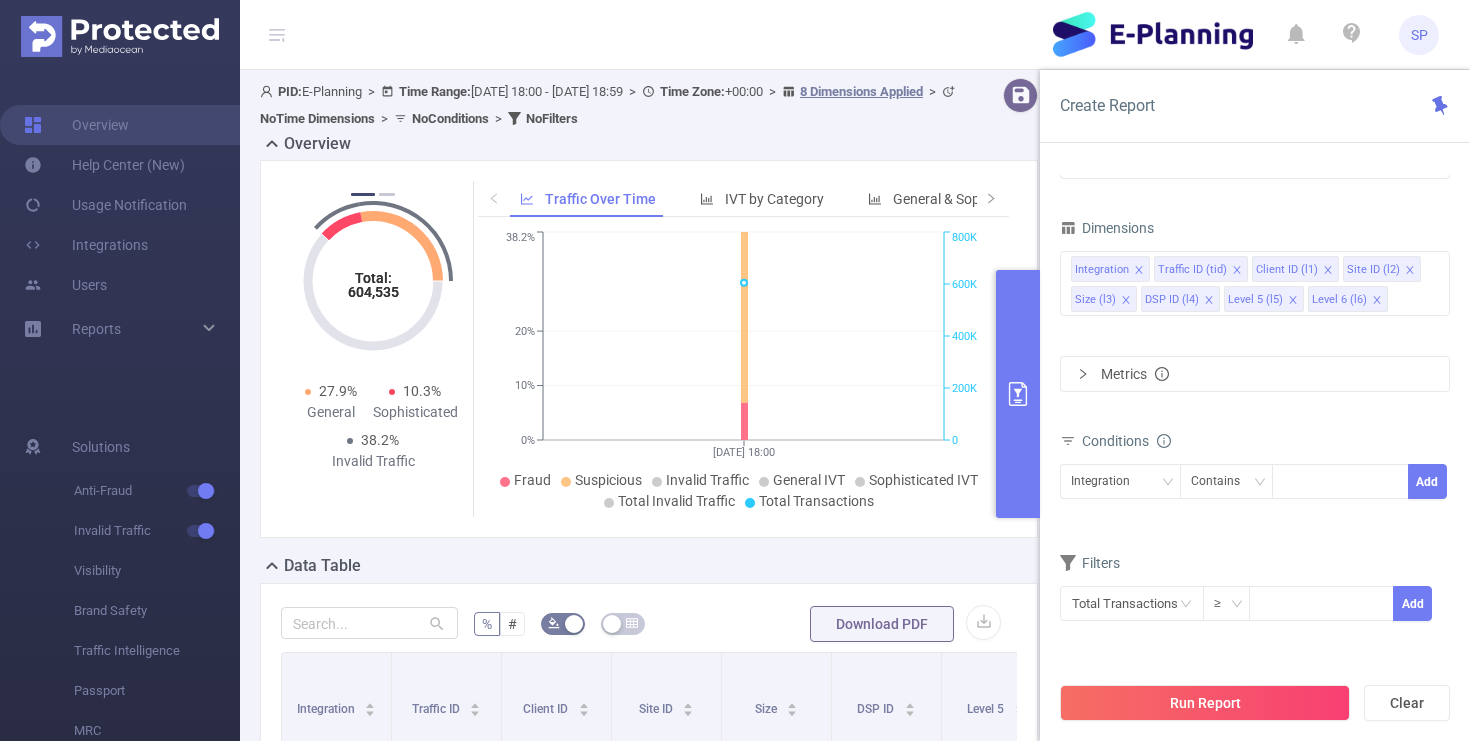 click on "Conditions" at bounding box center [1255, 443] 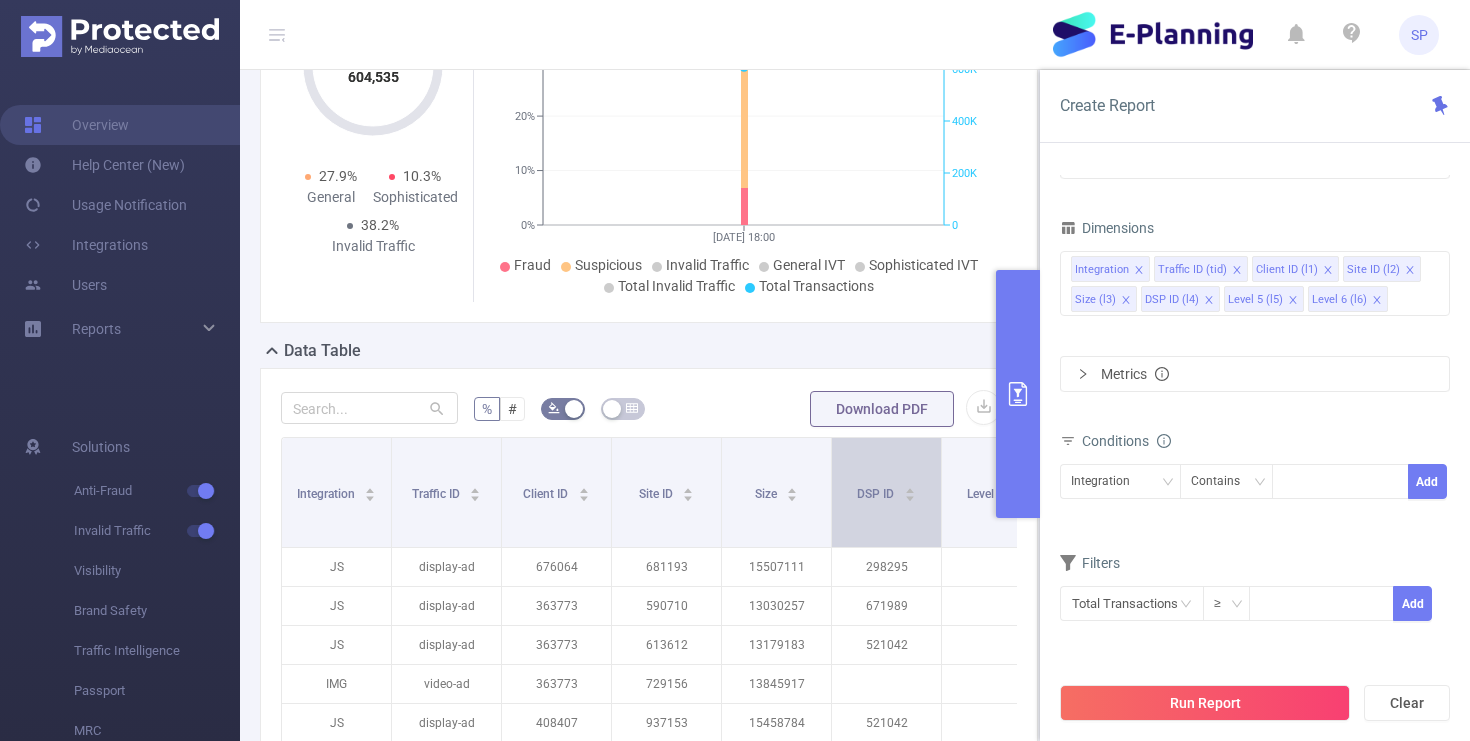 scroll, scrollTop: 285, scrollLeft: 0, axis: vertical 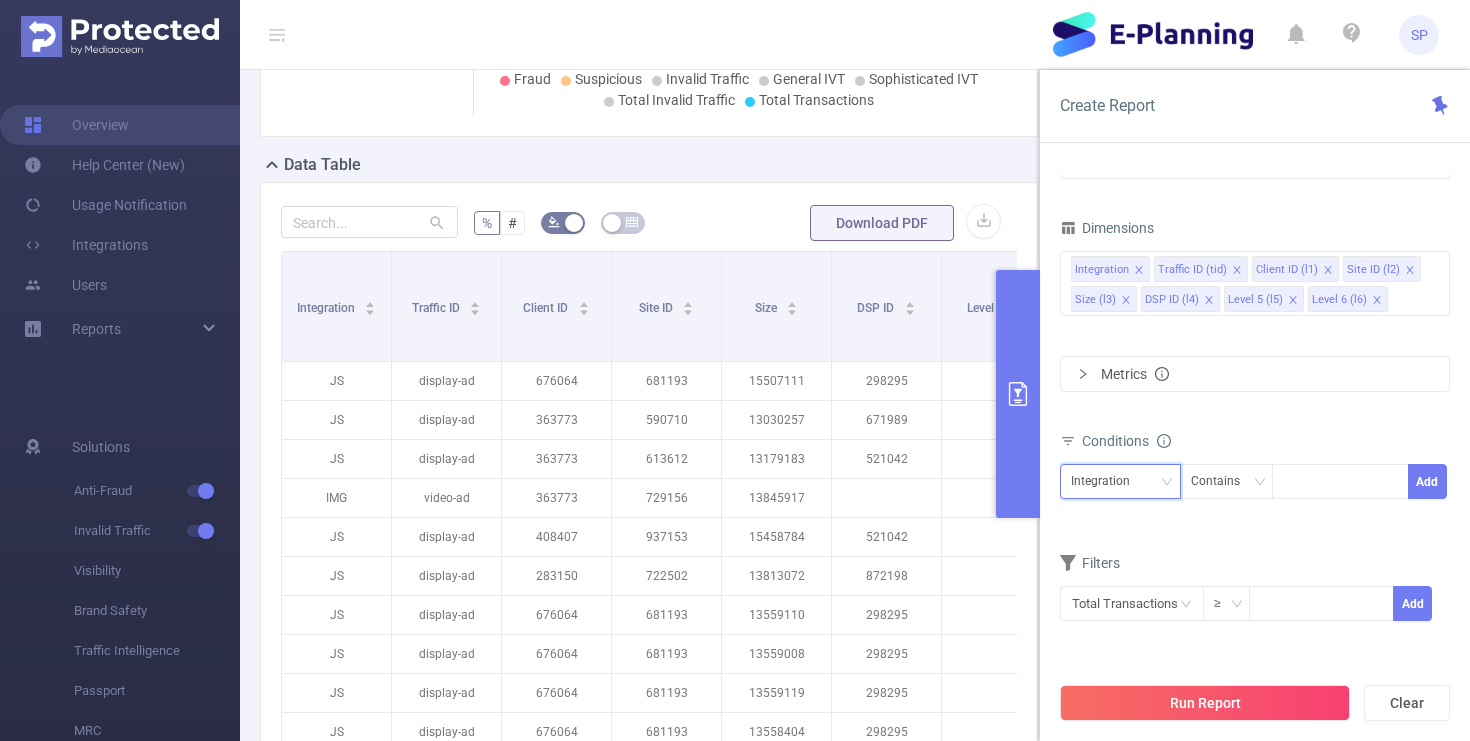 click on "Integration" at bounding box center [1120, 481] 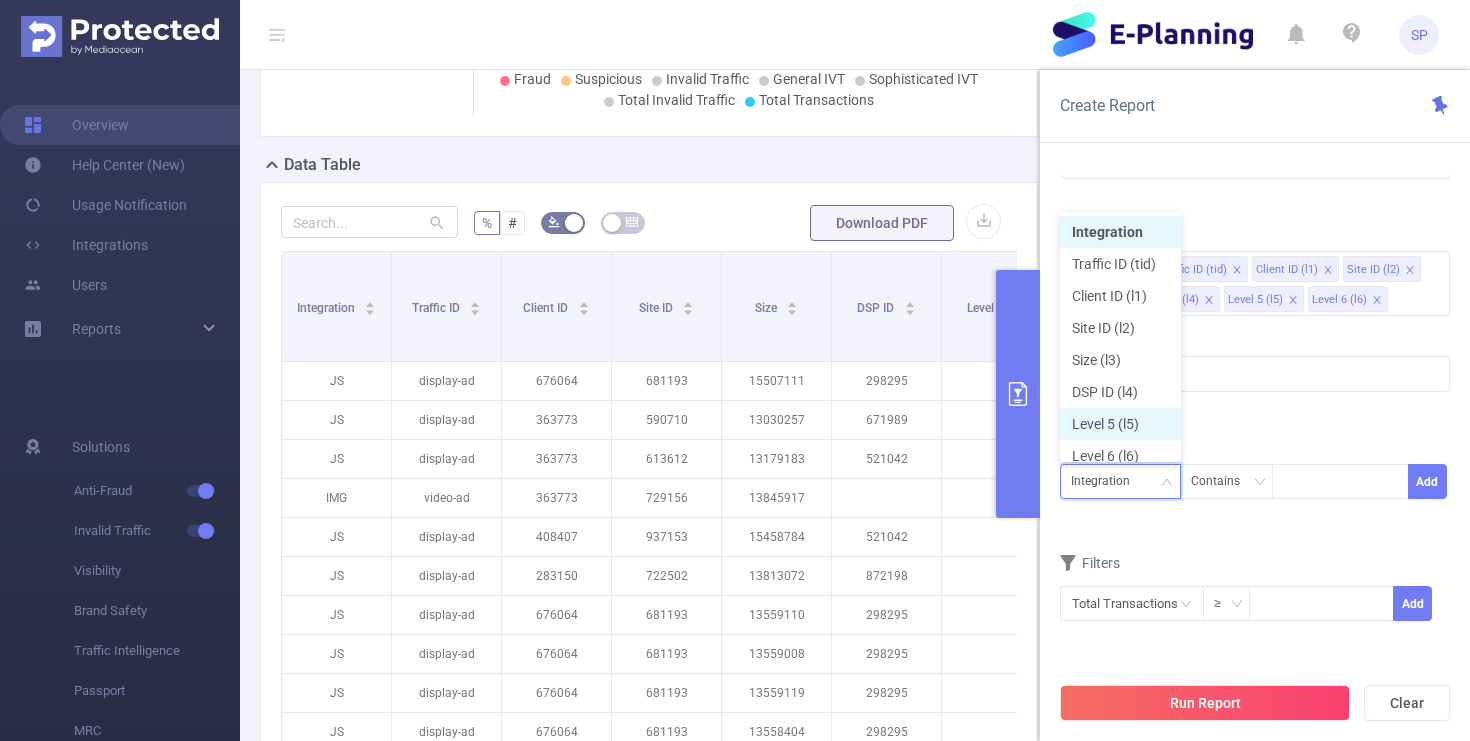 scroll, scrollTop: 10, scrollLeft: 0, axis: vertical 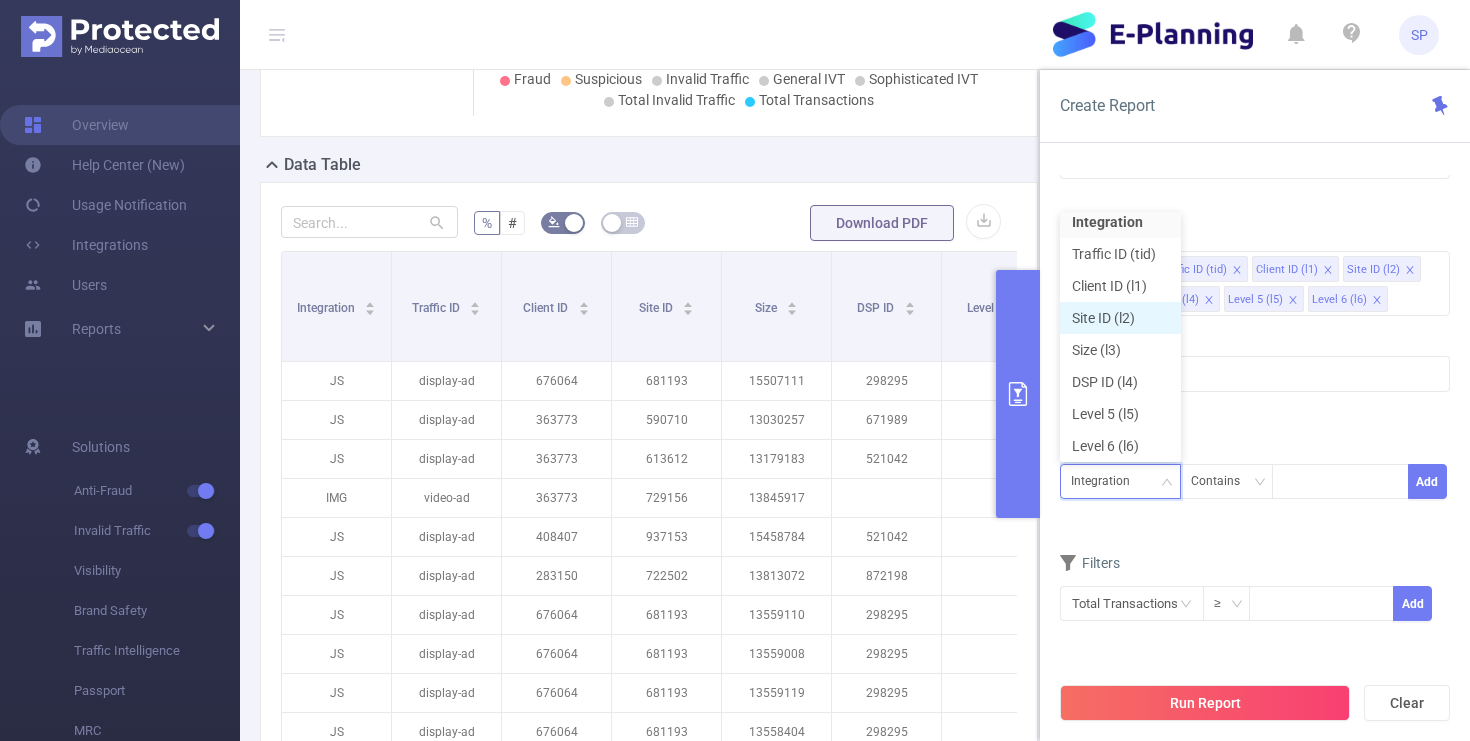 click on "Site ID (l2)" at bounding box center [1120, 318] 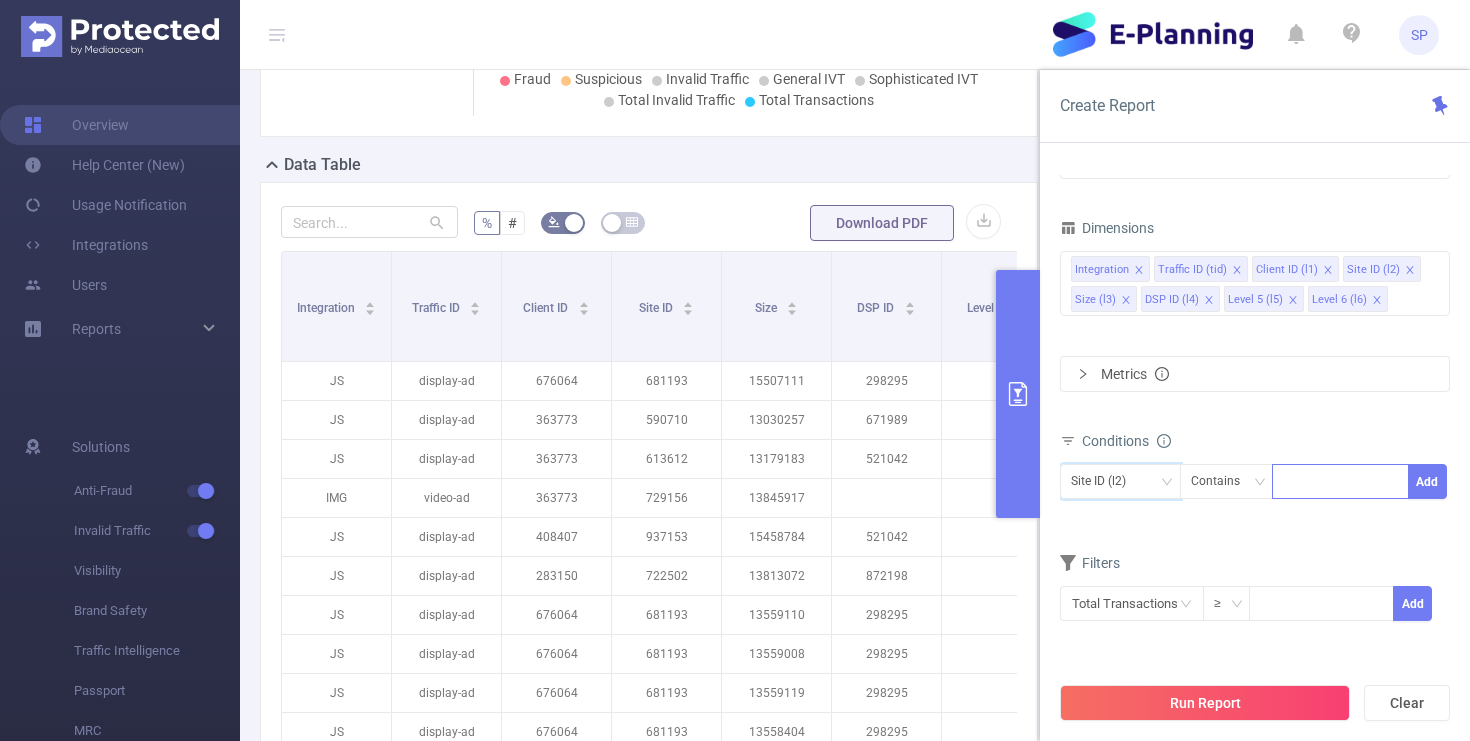 click at bounding box center [1340, 481] 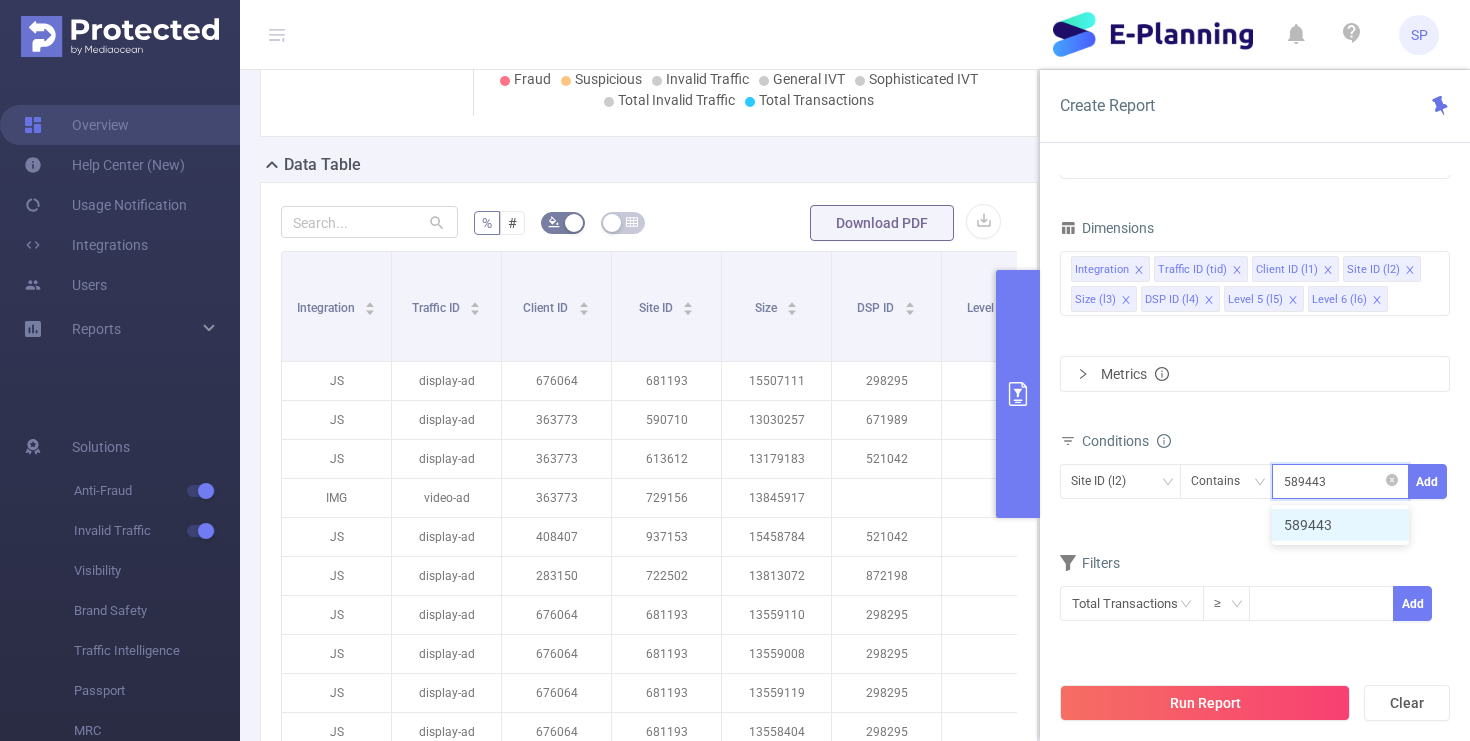 type 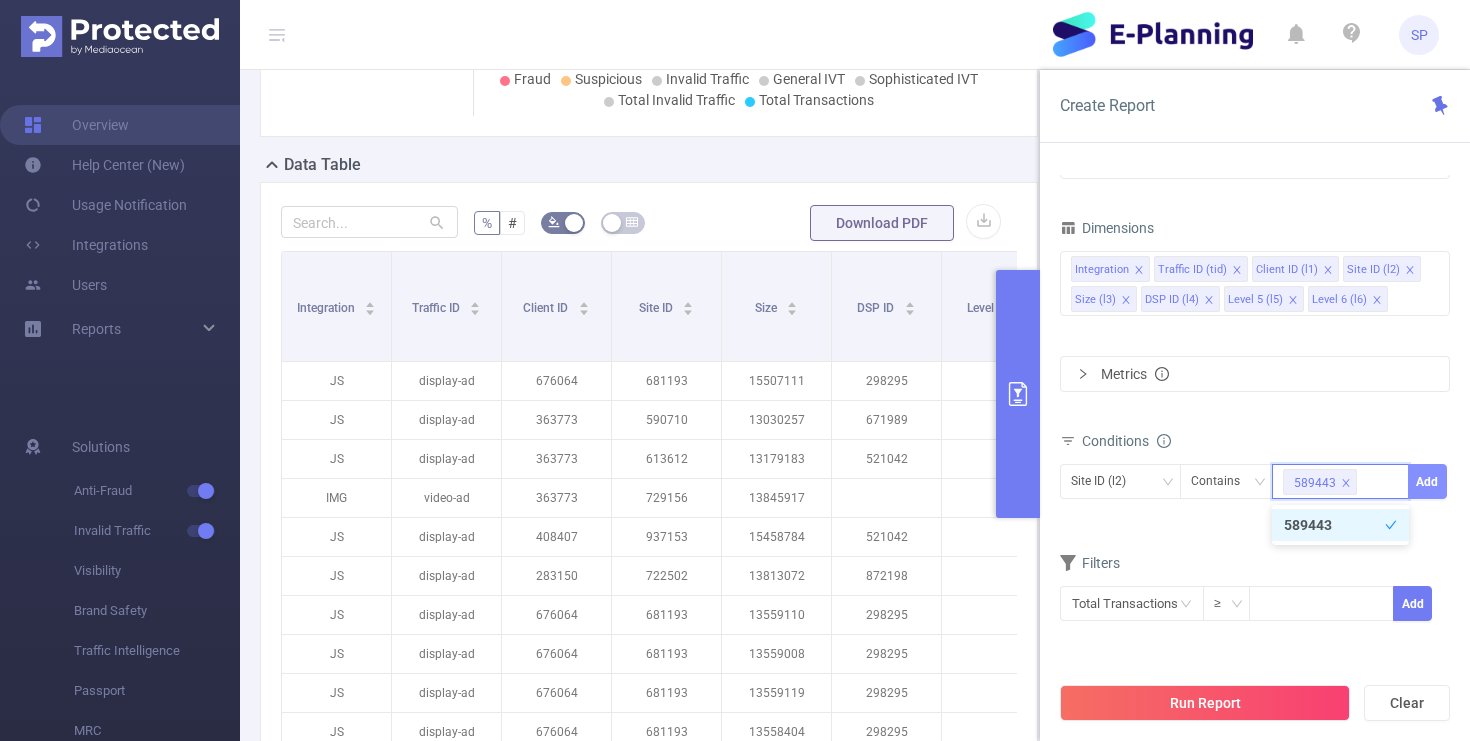 click on "Add" at bounding box center (1427, 481) 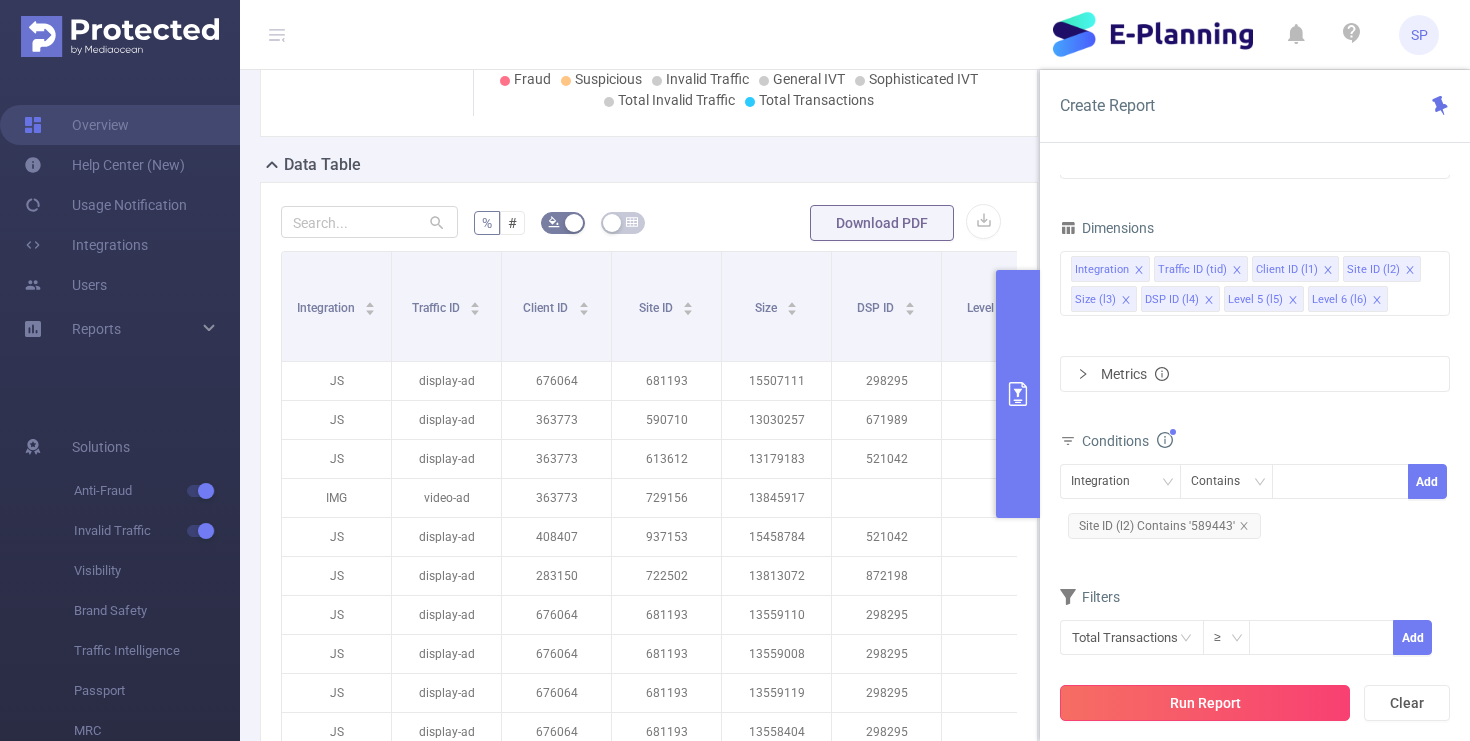click on "Run Report" at bounding box center [1205, 703] 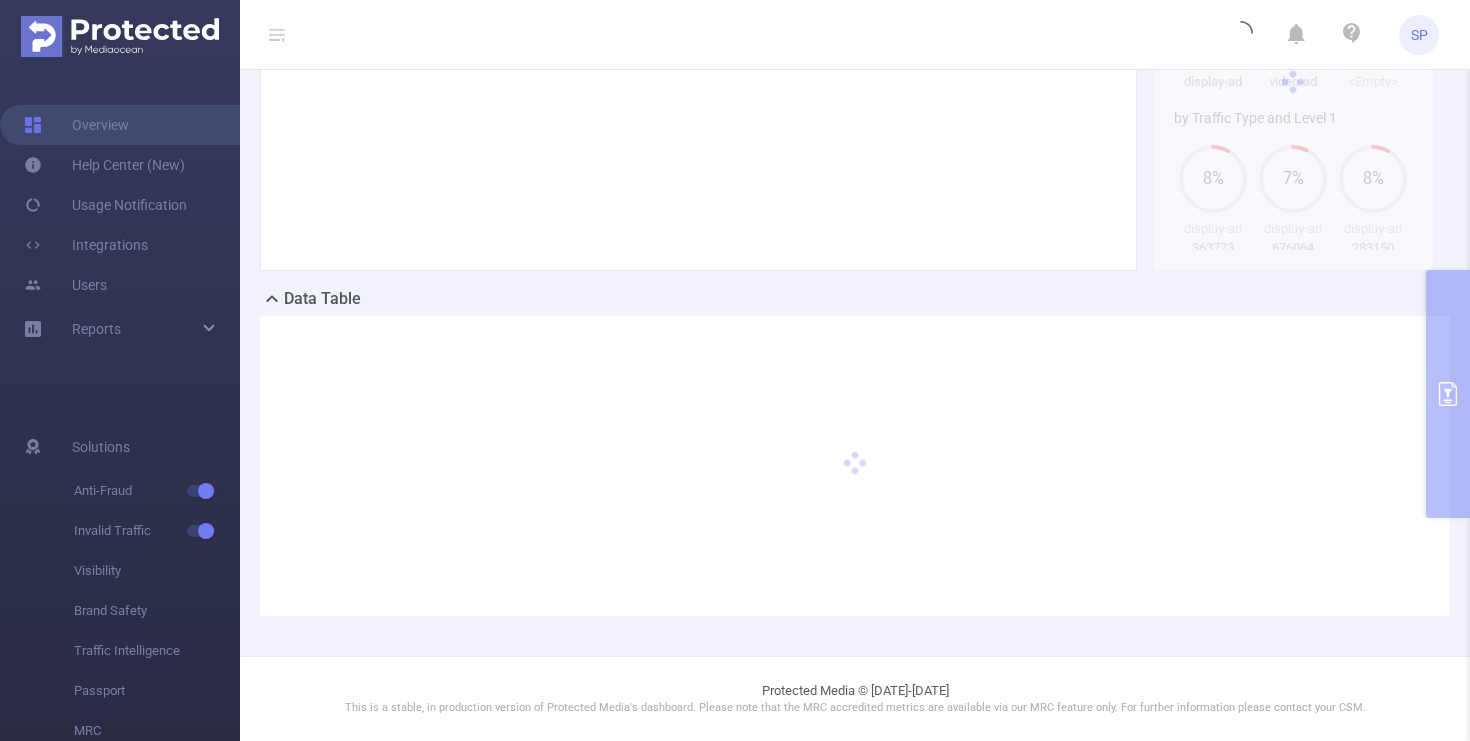 scroll, scrollTop: 266, scrollLeft: 0, axis: vertical 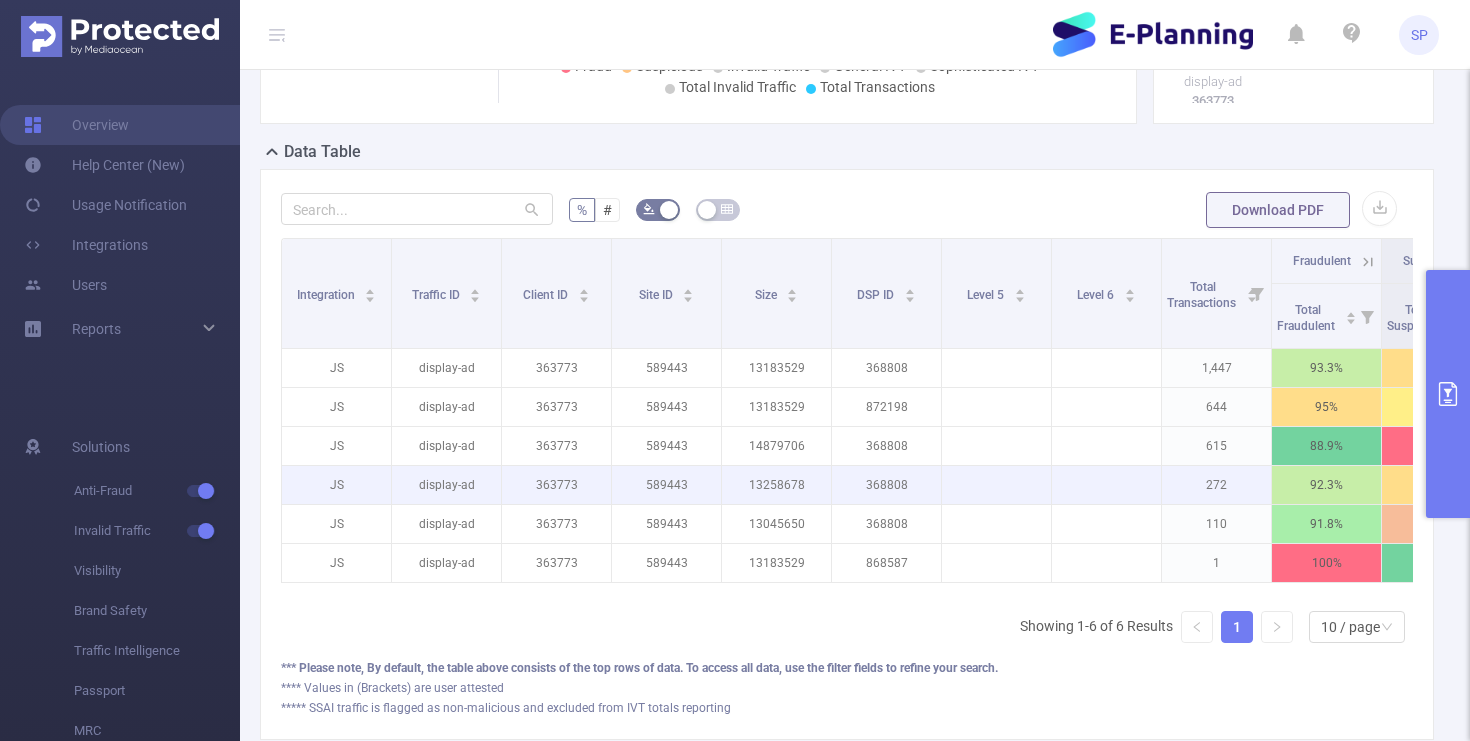 type 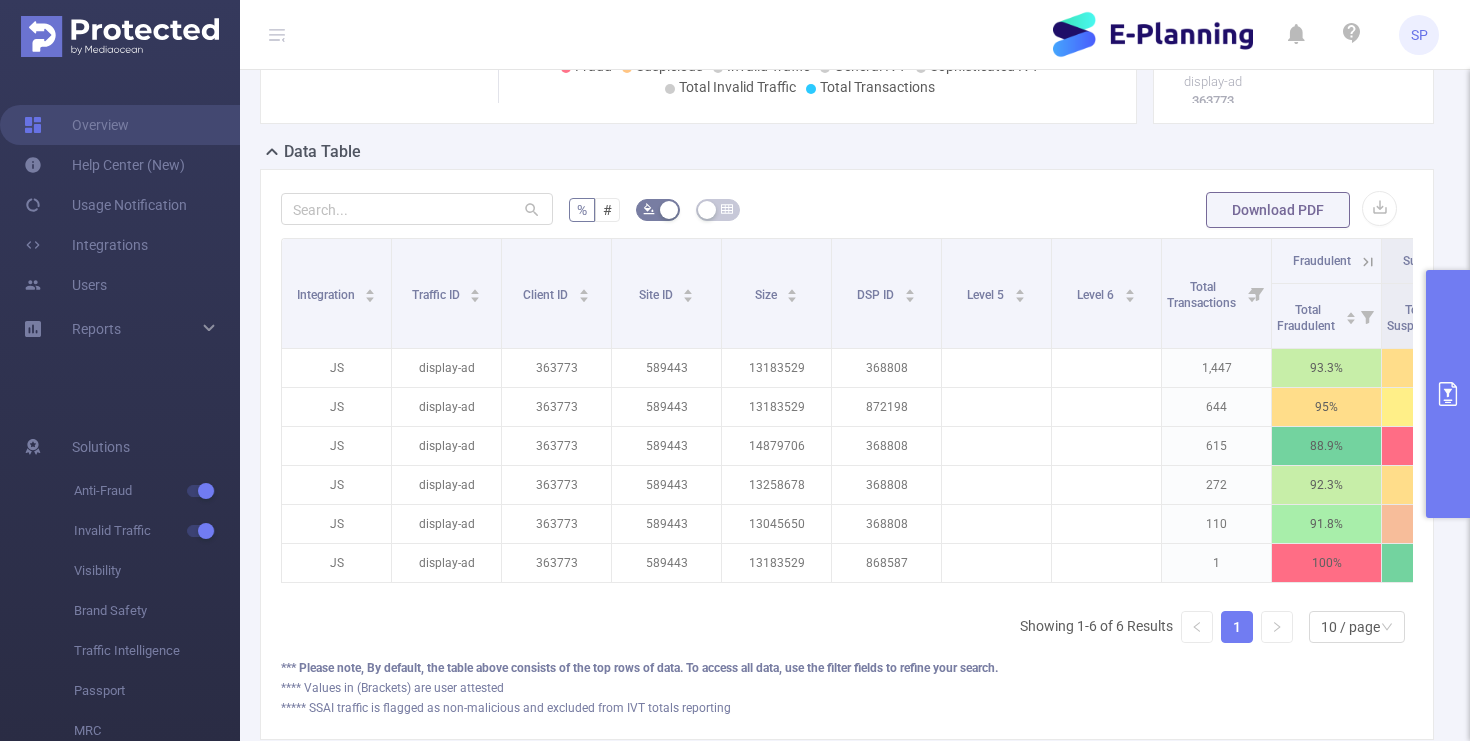 click 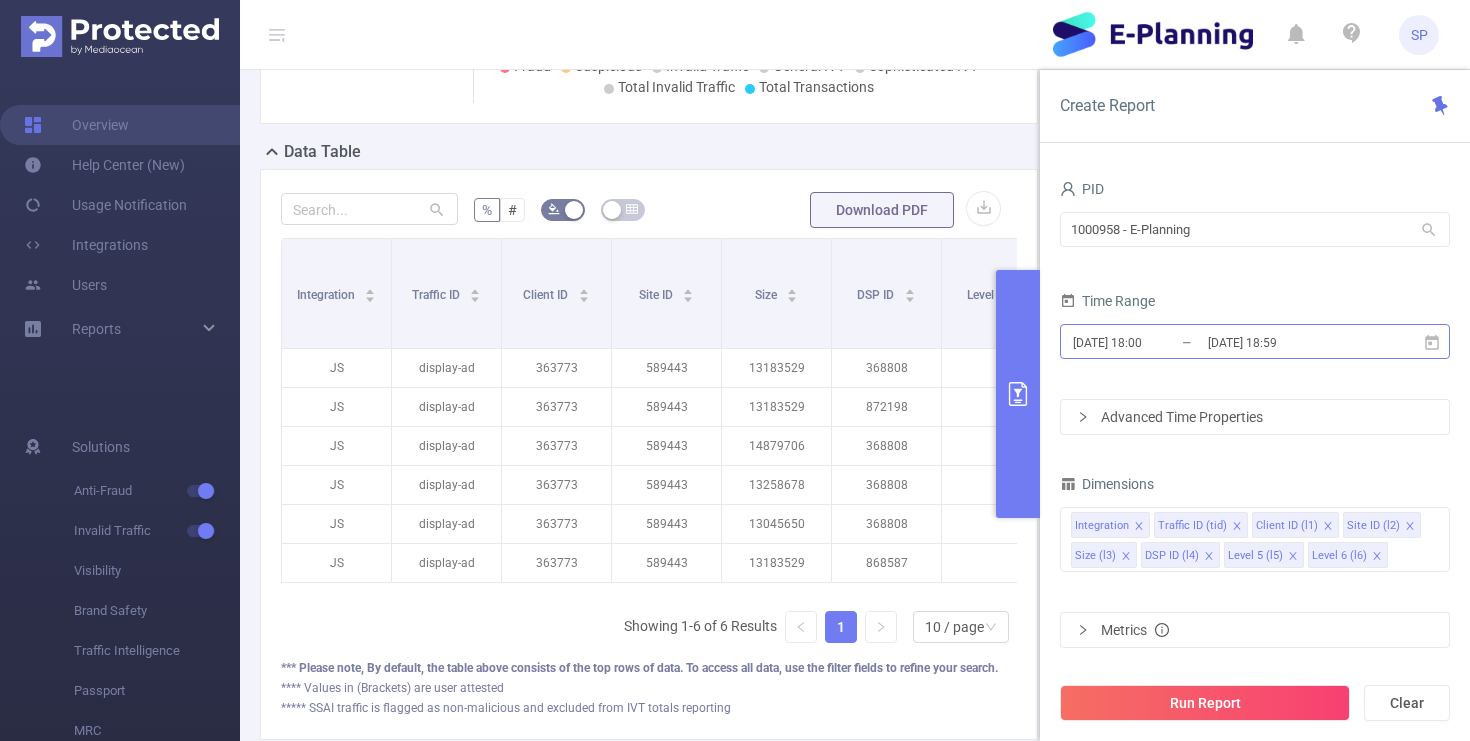 click on "[DATE] 18:00" at bounding box center [1152, 342] 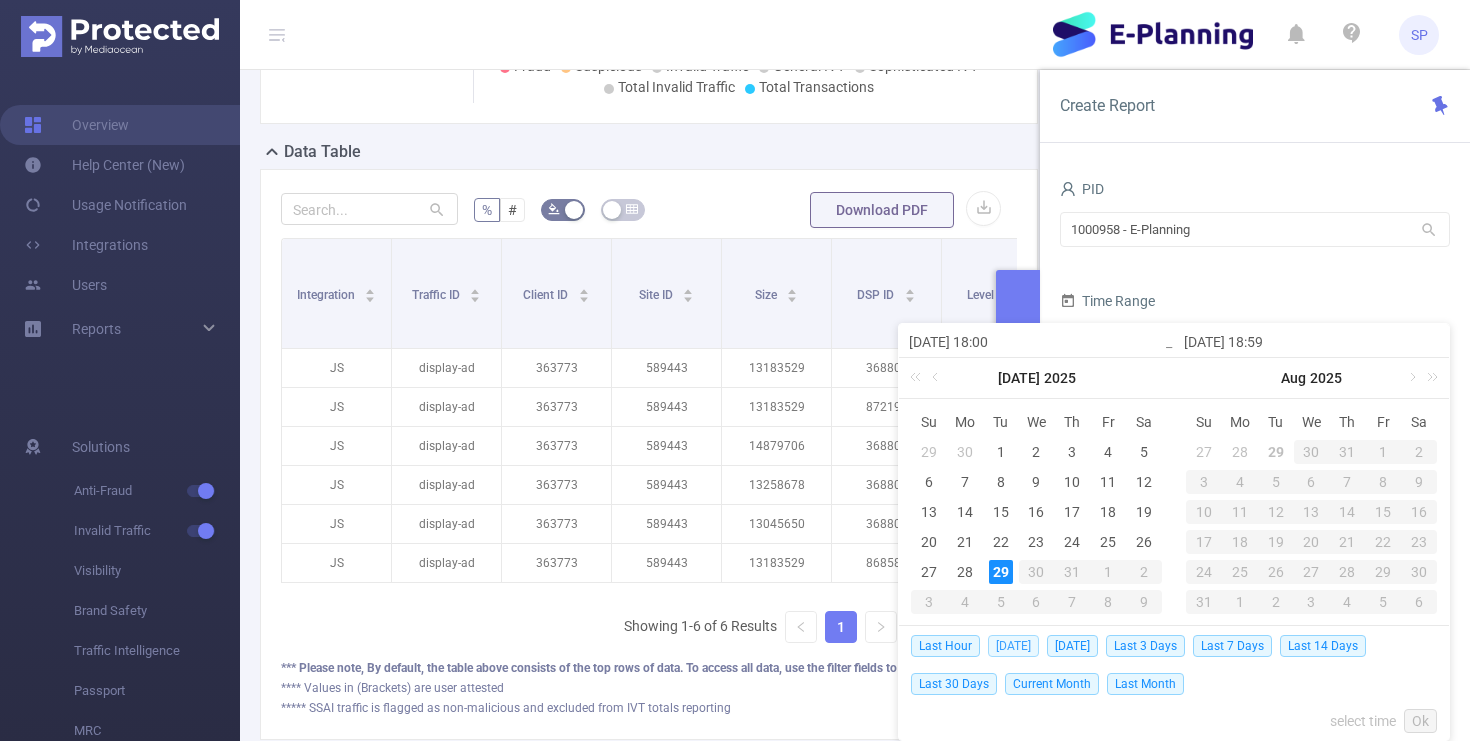 click on "[DATE]" at bounding box center (1013, 646) 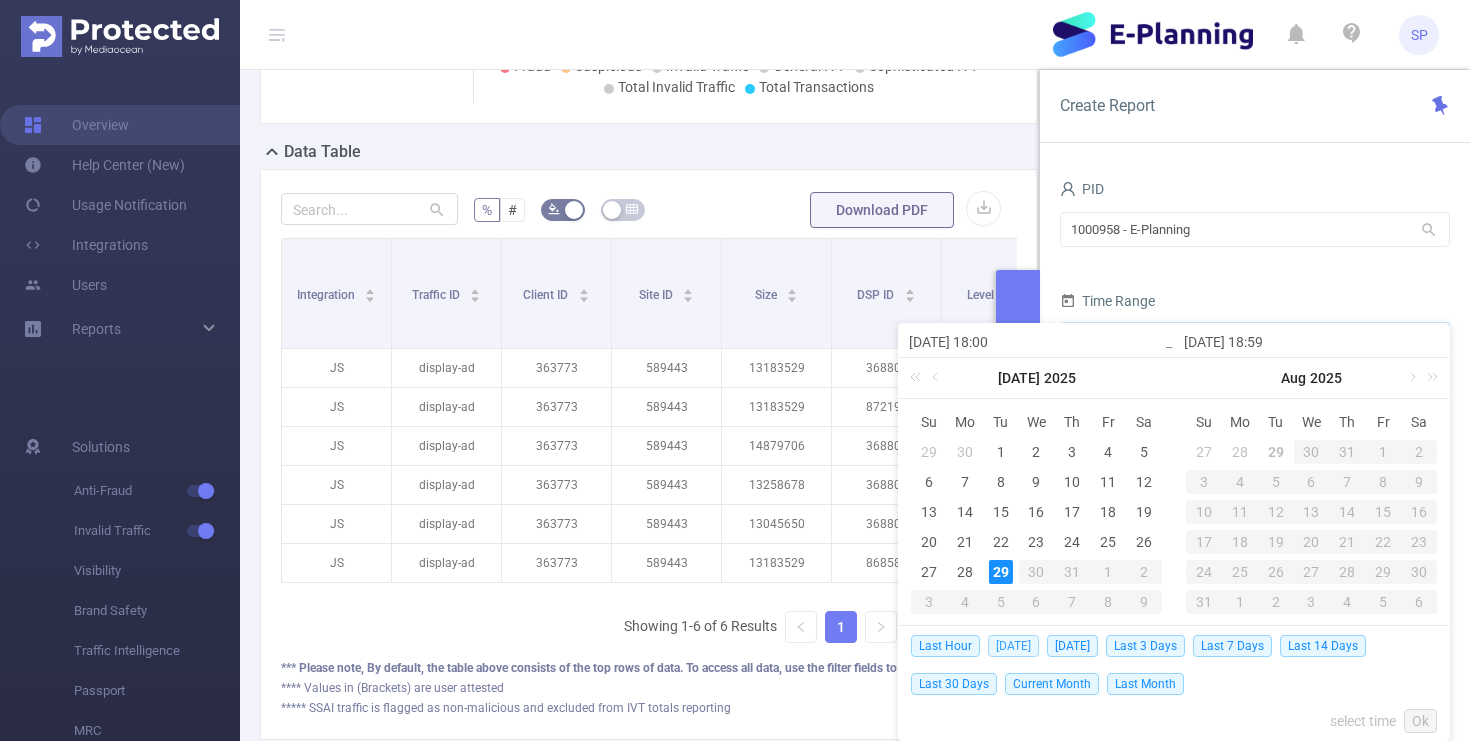type on "[DATE] 00:00" 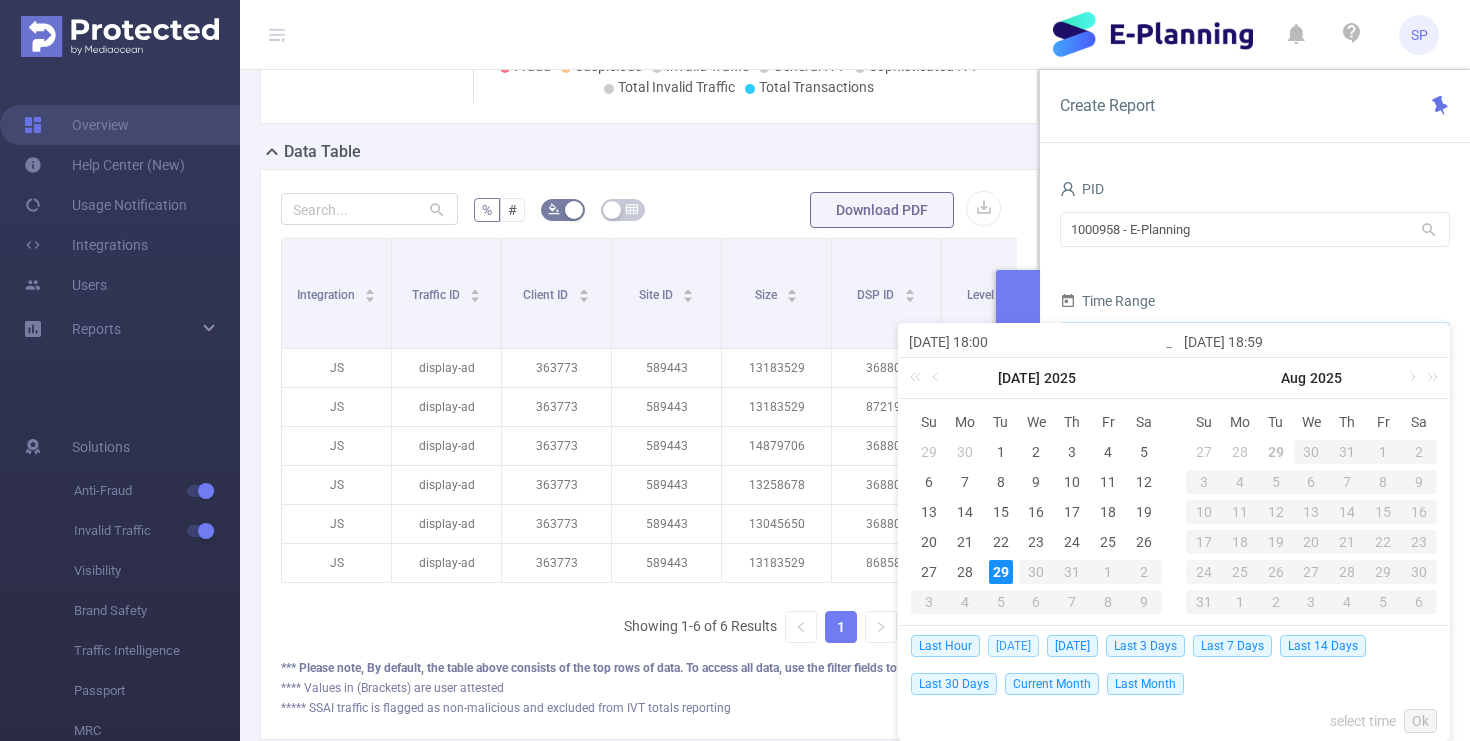 type on "[DATE] 23:59" 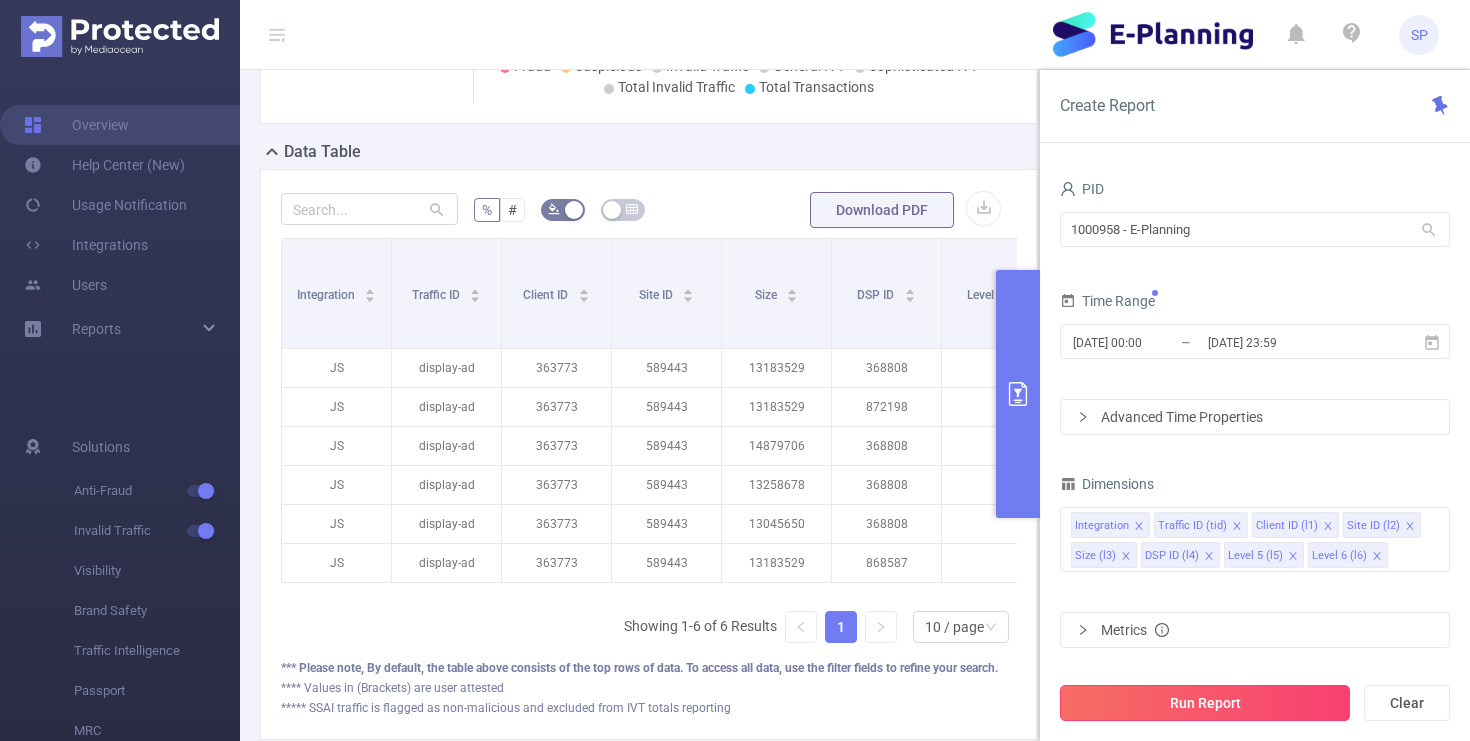 click on "Run Report" at bounding box center (1205, 703) 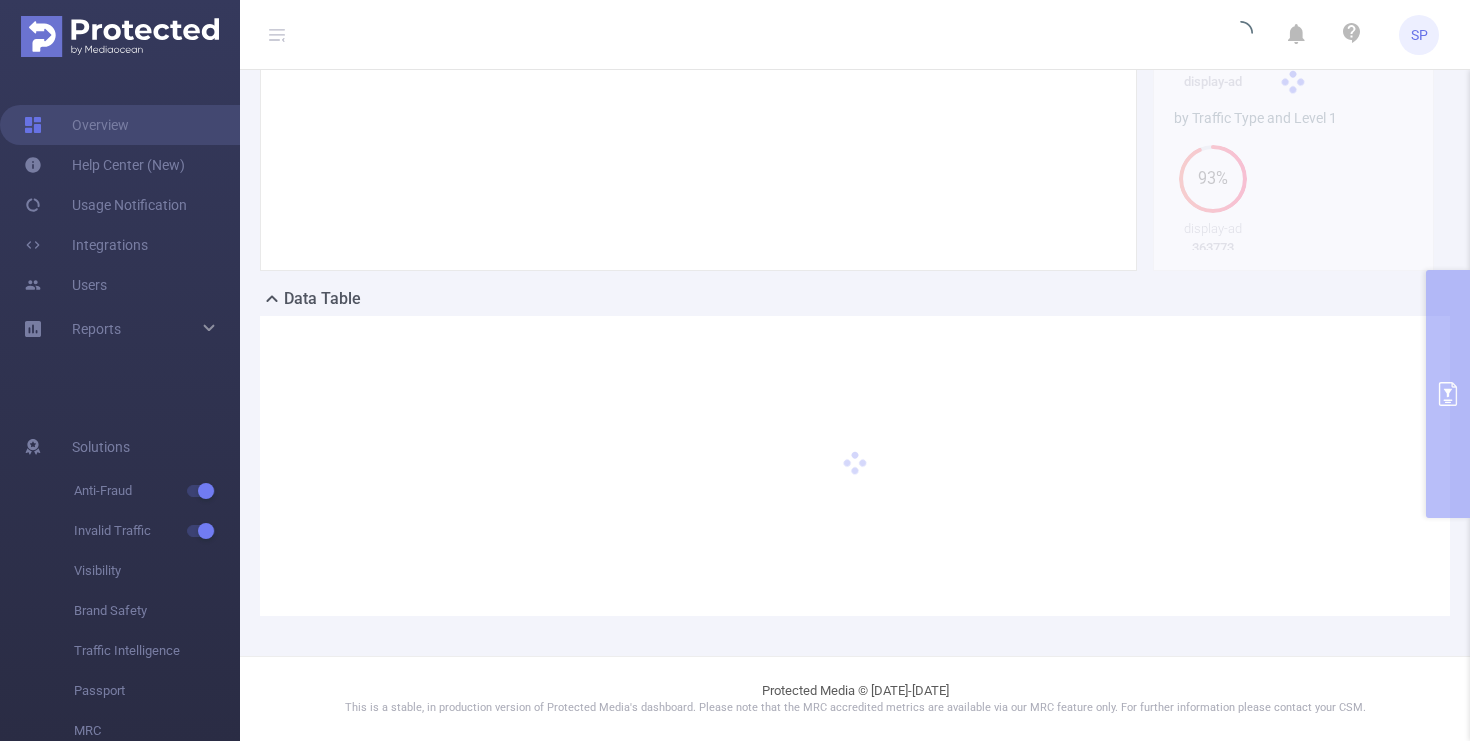 scroll, scrollTop: 266, scrollLeft: 0, axis: vertical 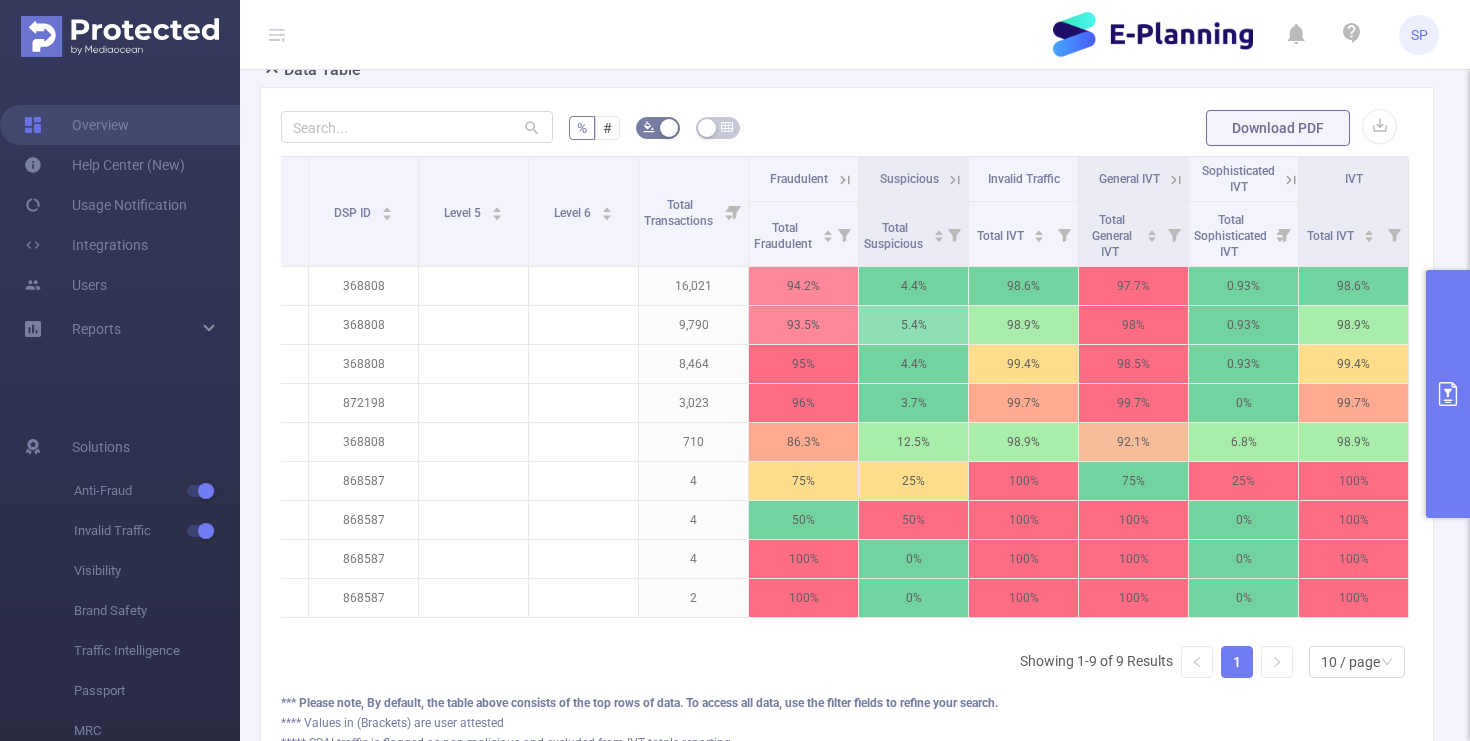 click 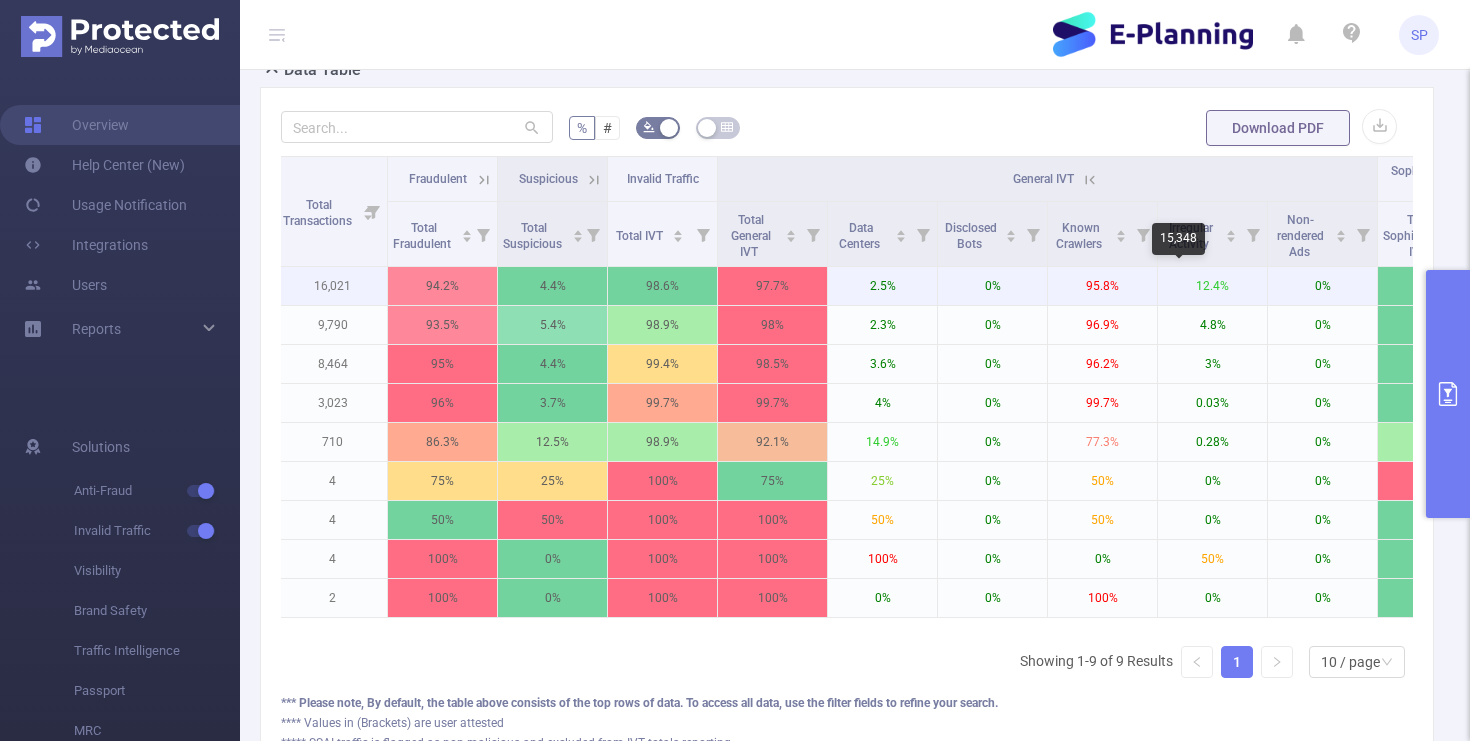 scroll, scrollTop: 0, scrollLeft: 934, axis: horizontal 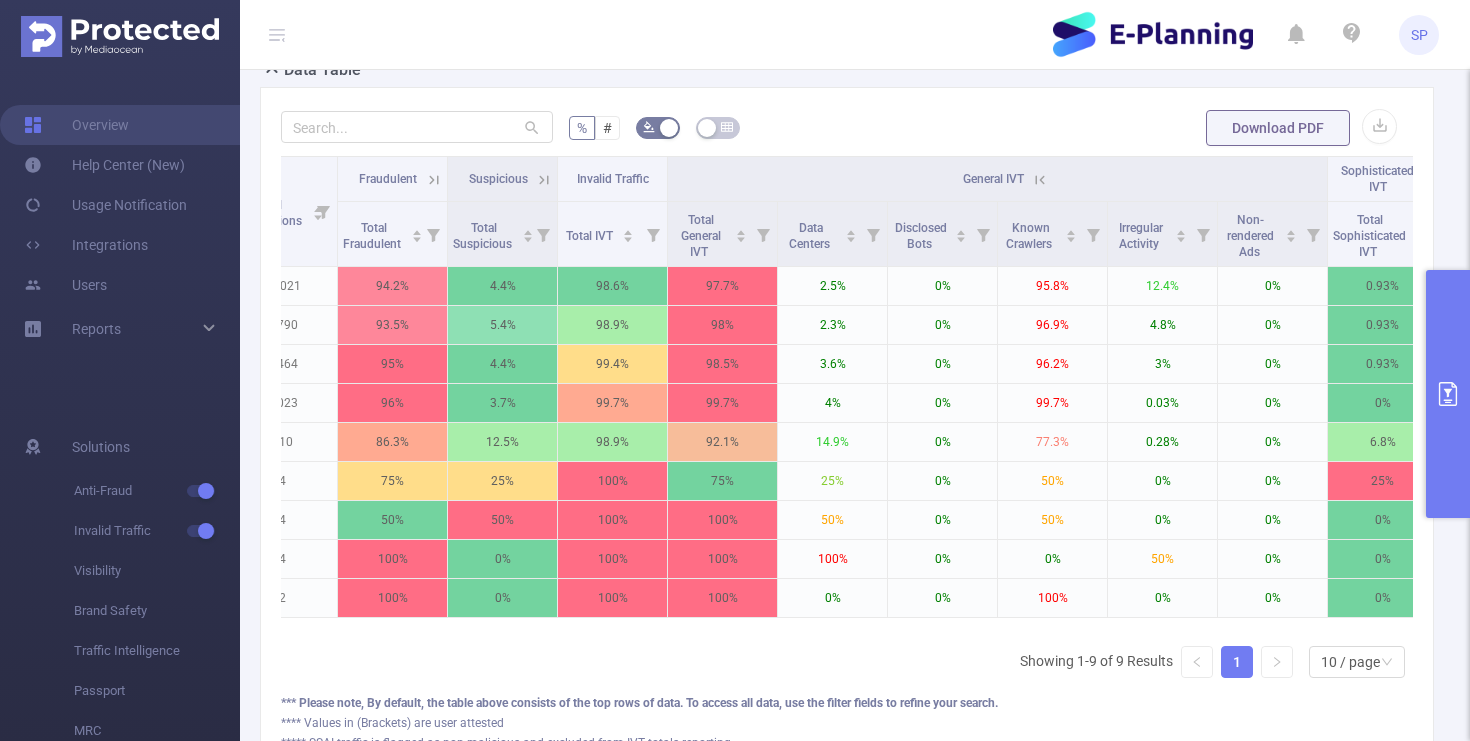 click 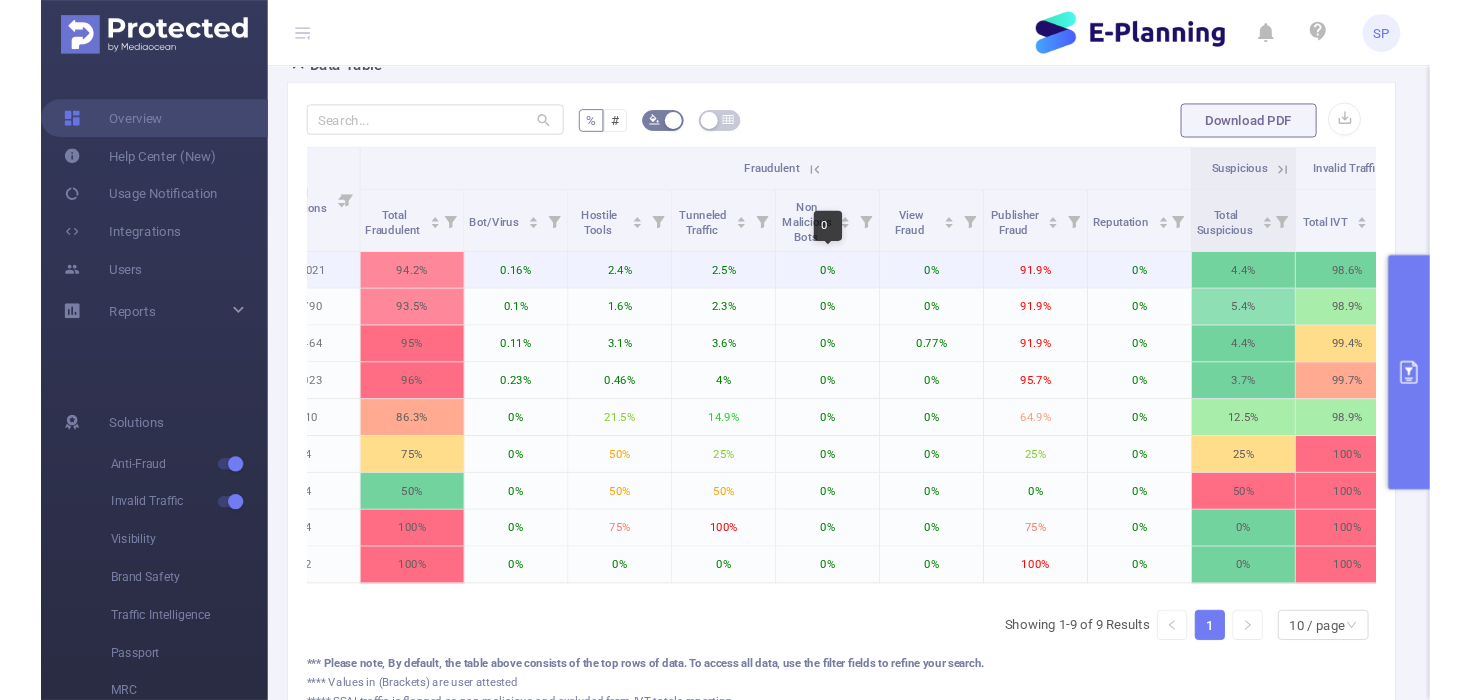 scroll, scrollTop: 0, scrollLeft: 0, axis: both 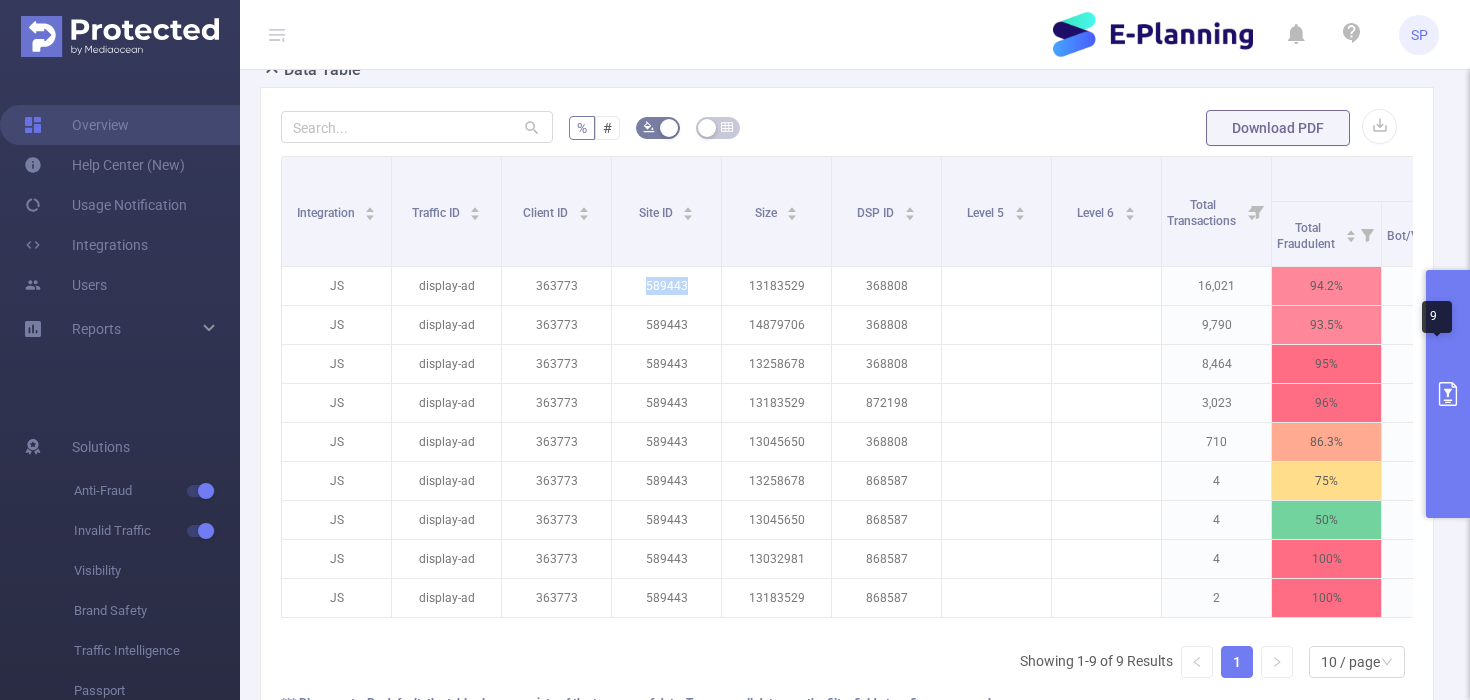 click at bounding box center [1448, 394] 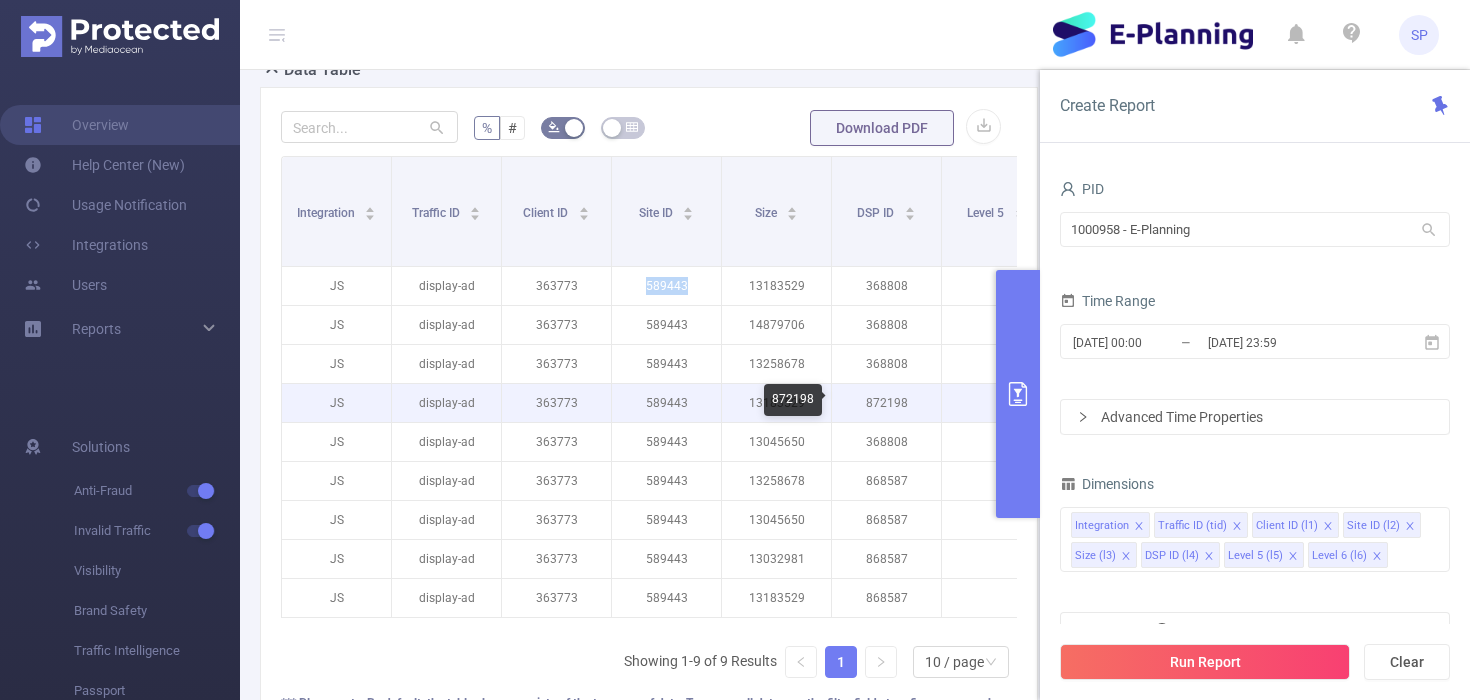 type 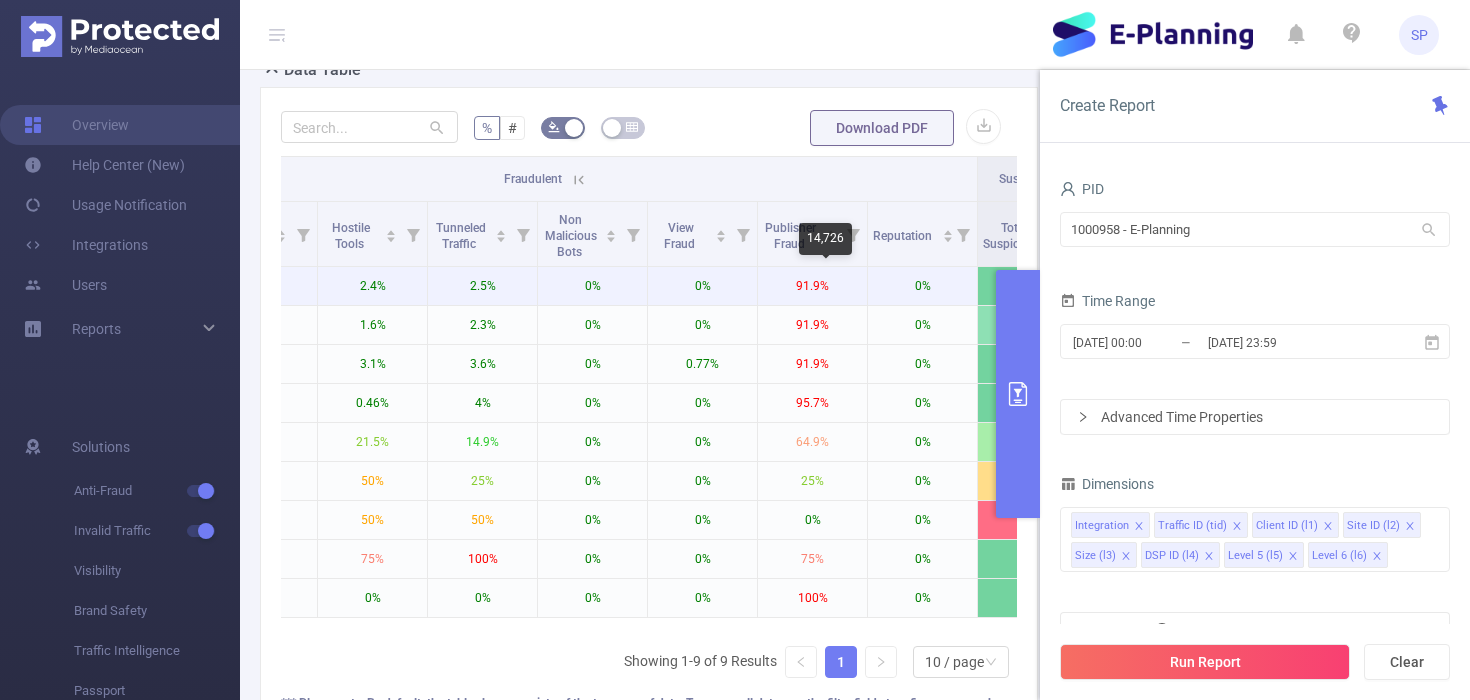 scroll, scrollTop: 0, scrollLeft: 1175, axis: horizontal 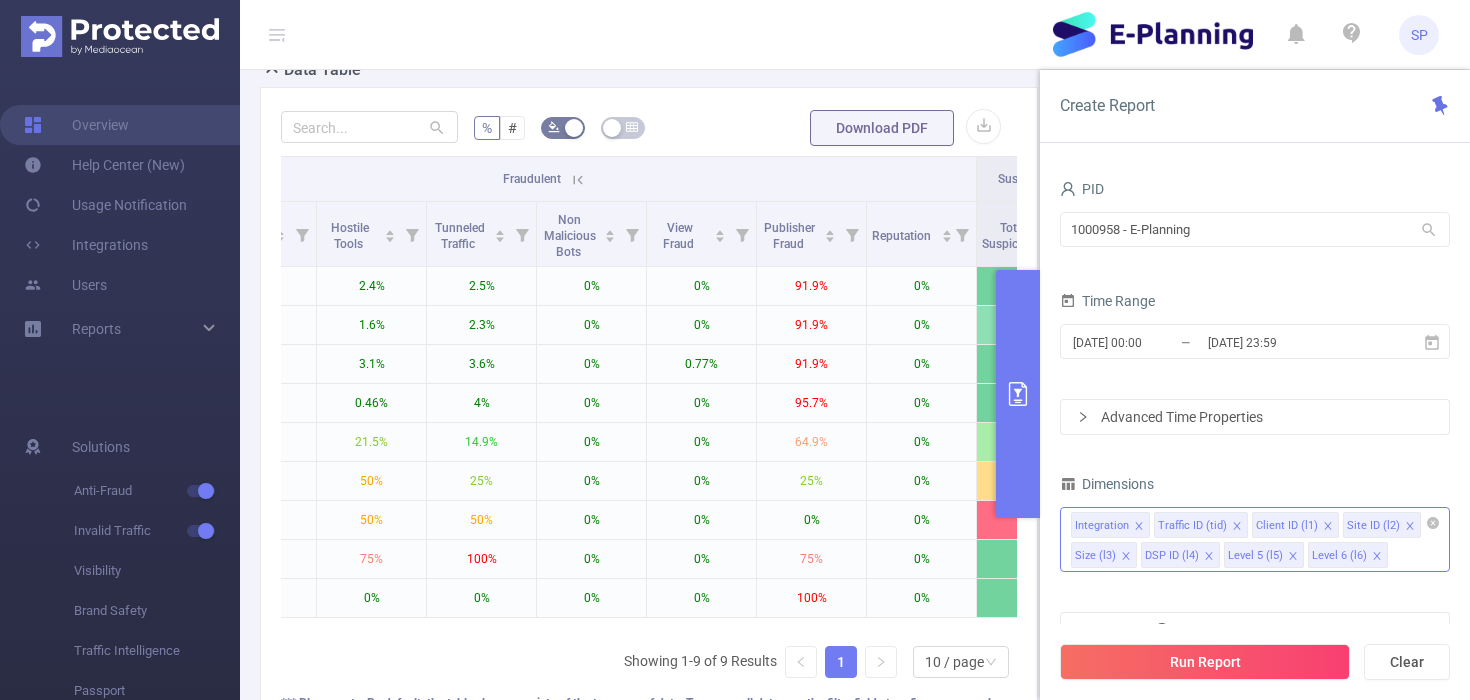 click 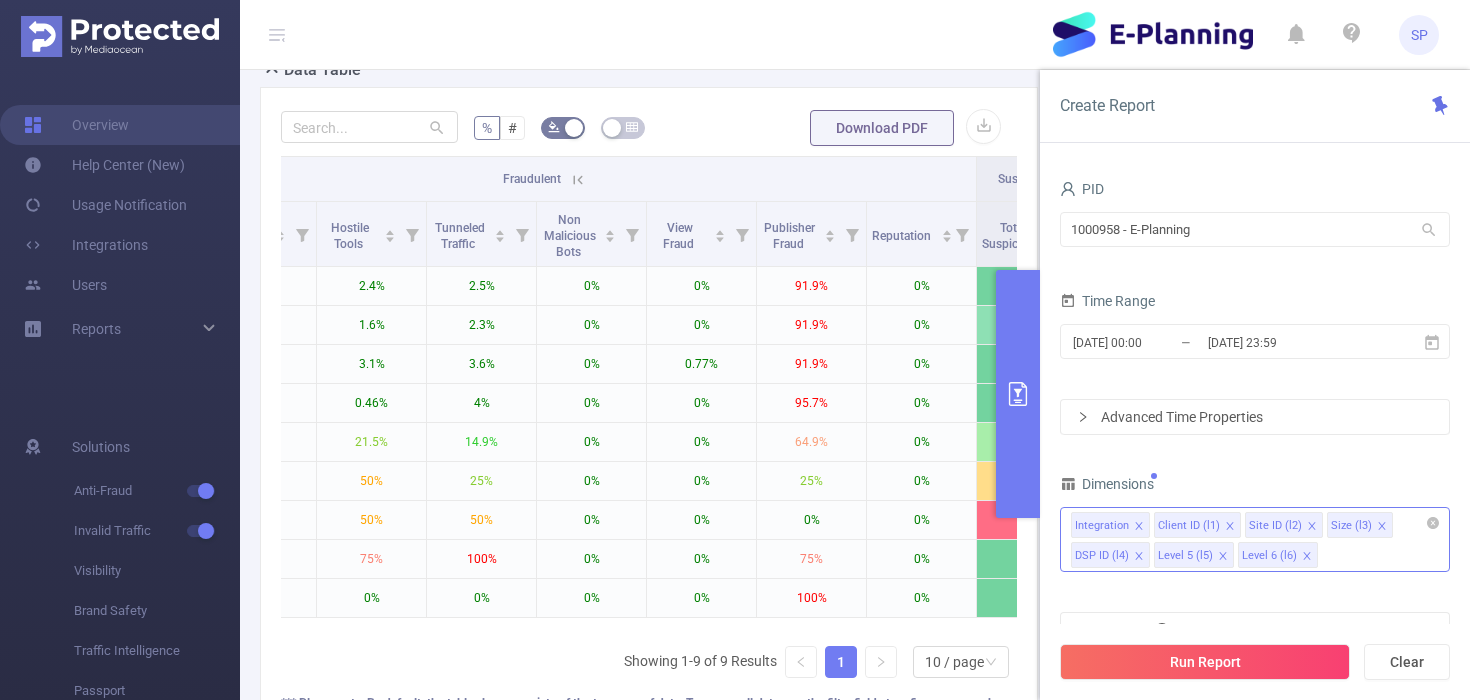 click 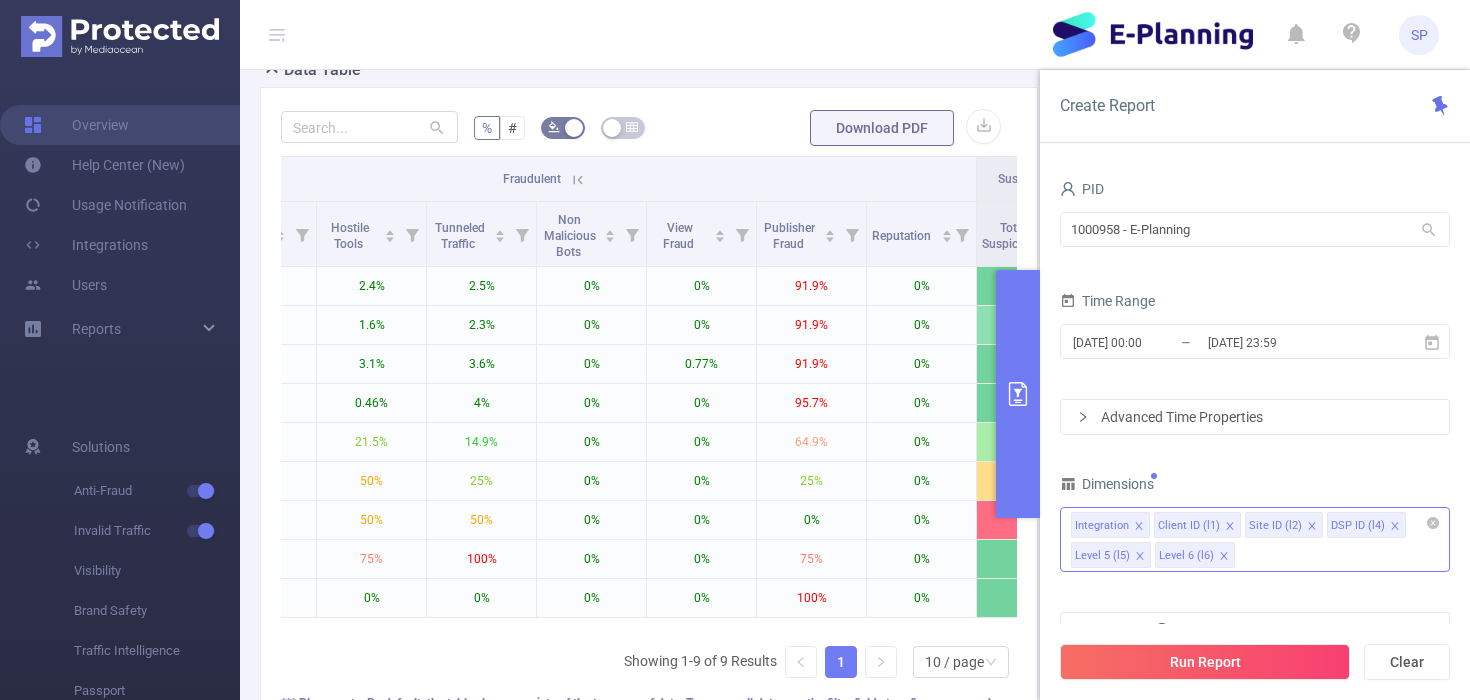click 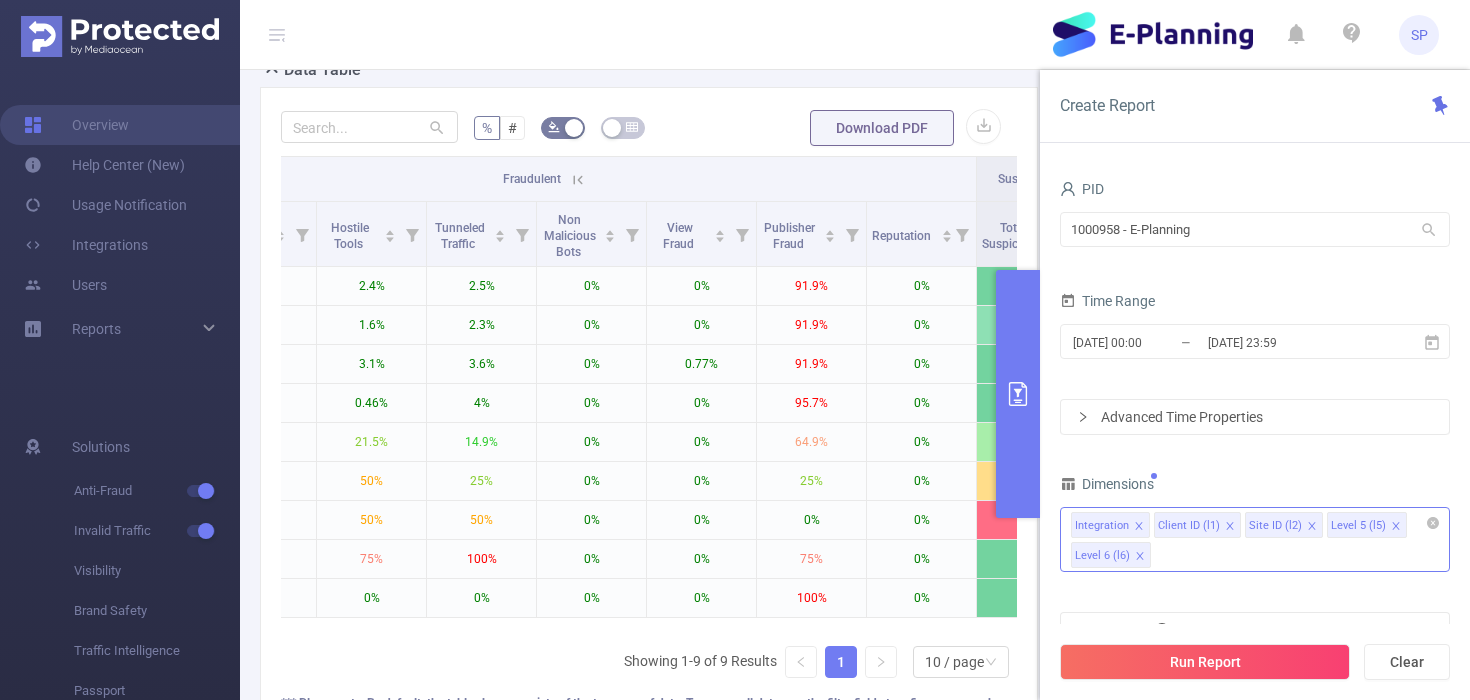 click 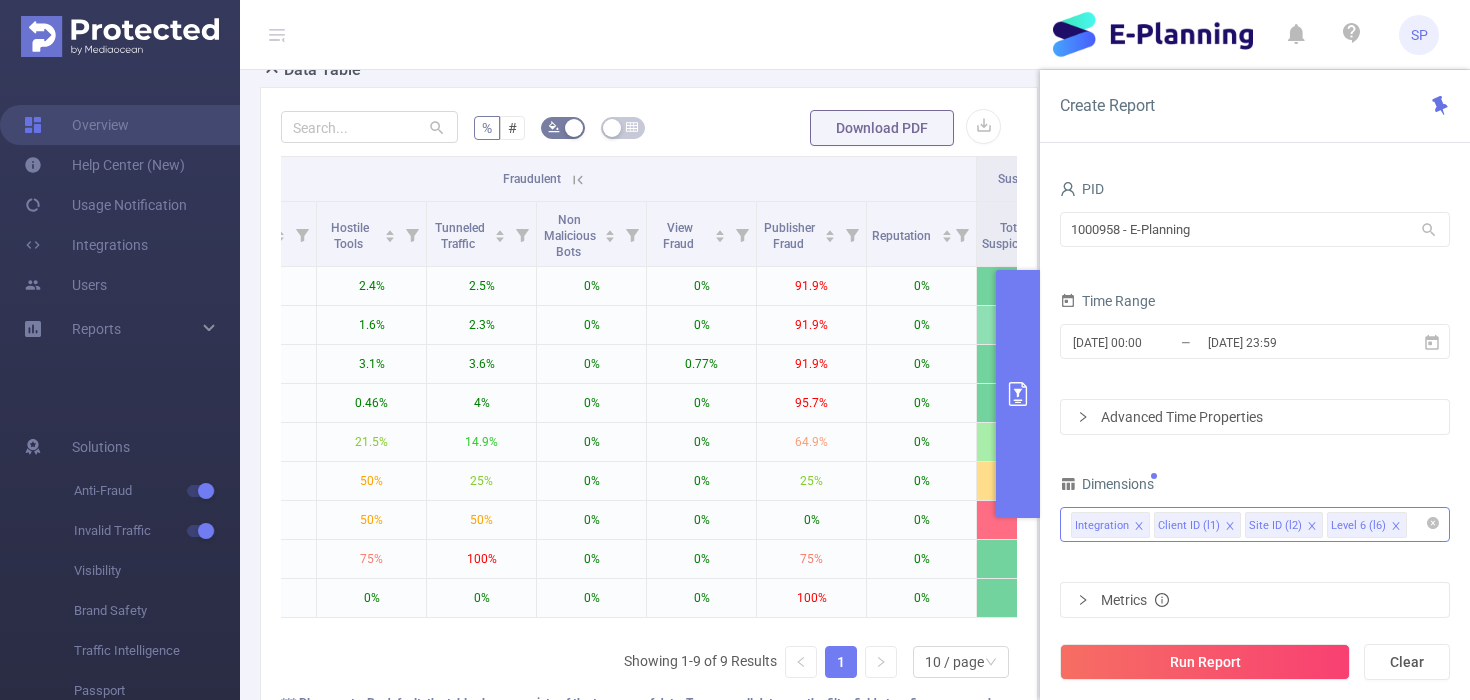 click 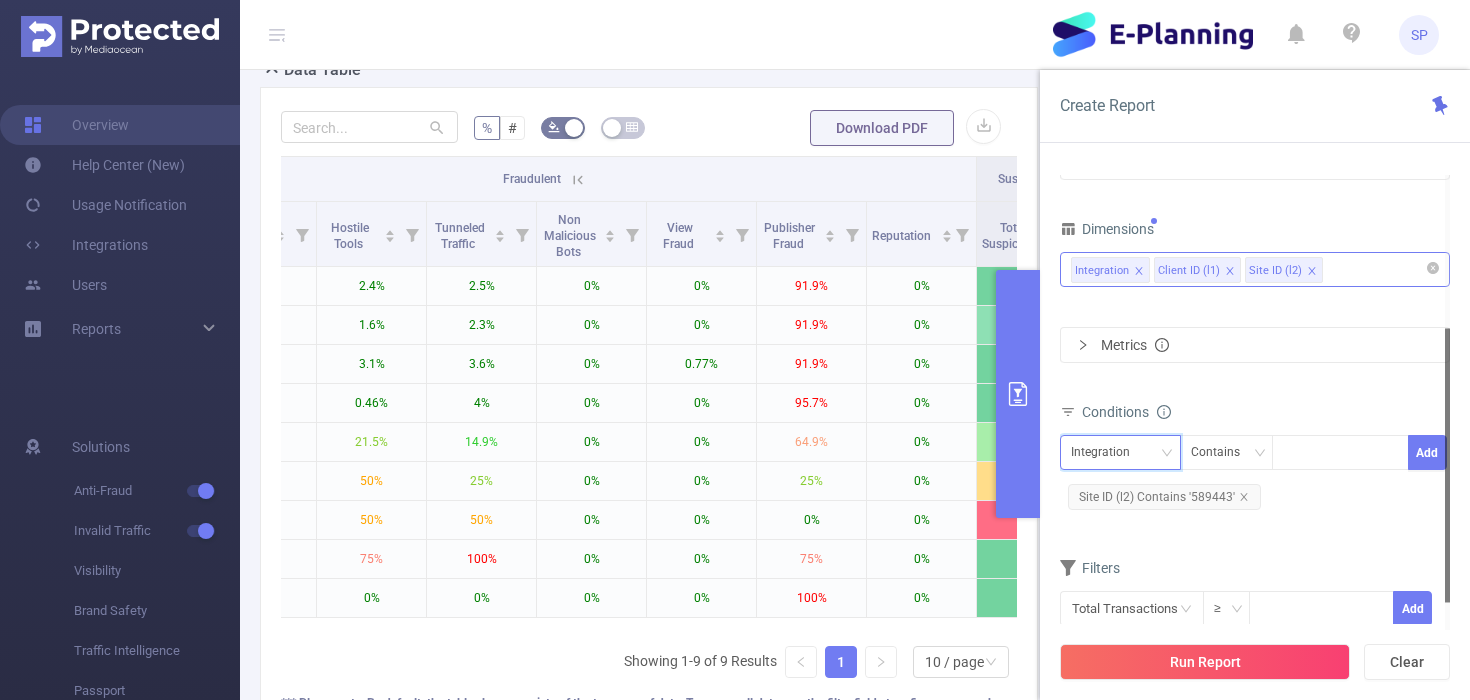 click on "Integration" at bounding box center (1120, 452) 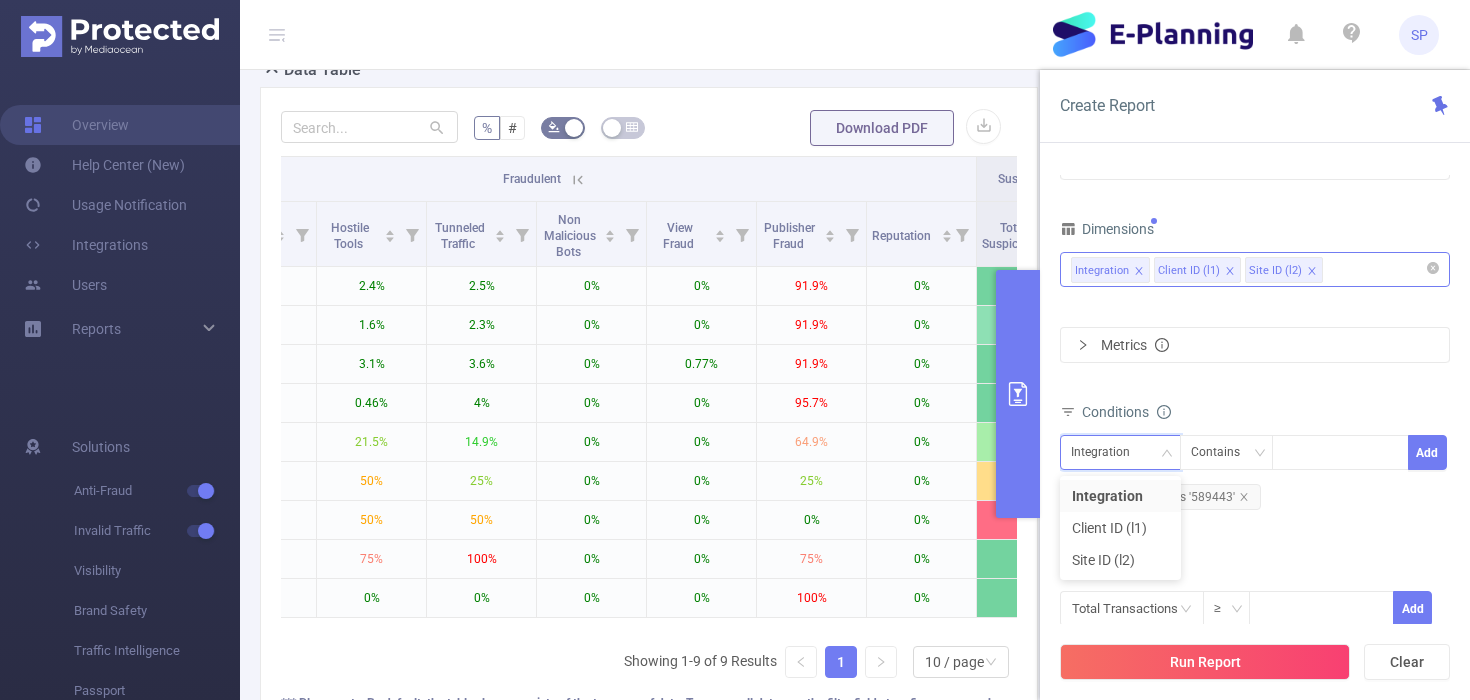click on "Conditions" at bounding box center [1255, 414] 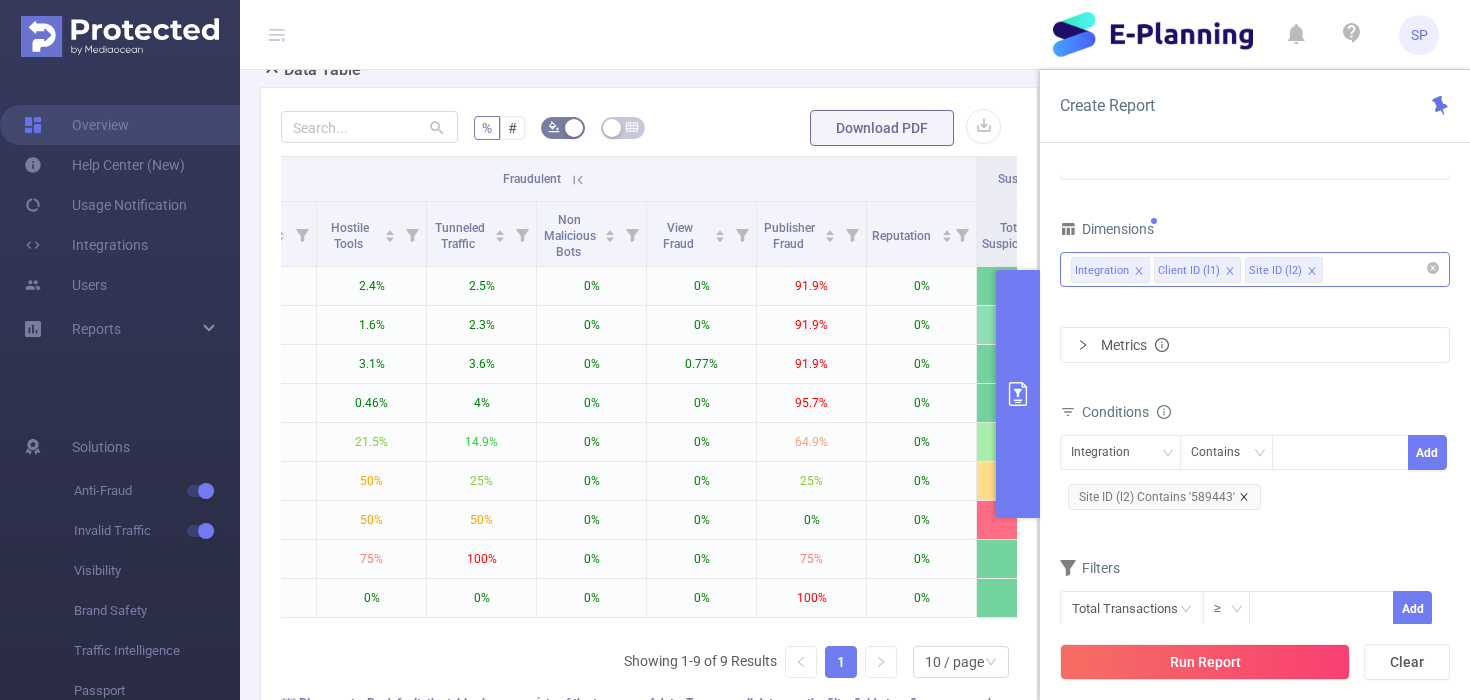 click 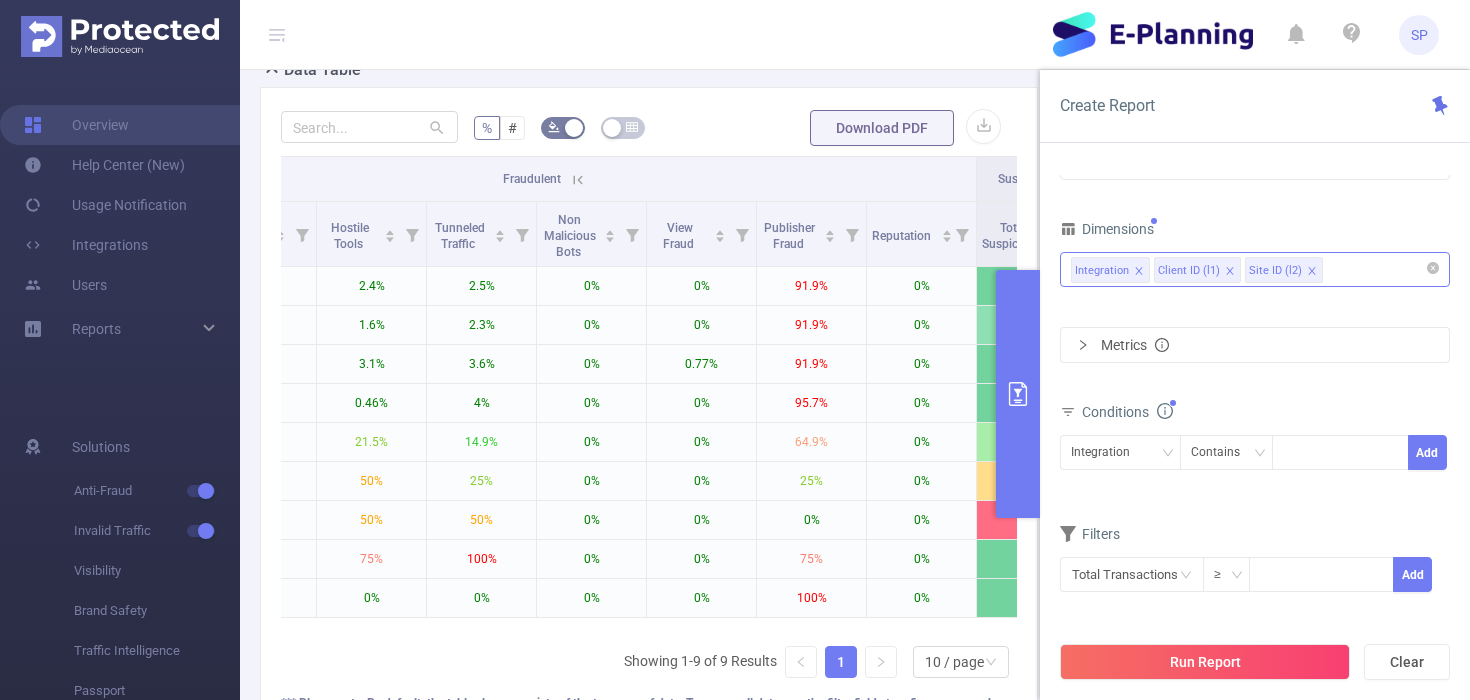 click on "Dimensions Integration Client ID (l1) Site ID (l2)   Metrics    Conditions  Integration Contains   Add    Filters Total Transactions ≥ Add" at bounding box center [1255, 416] 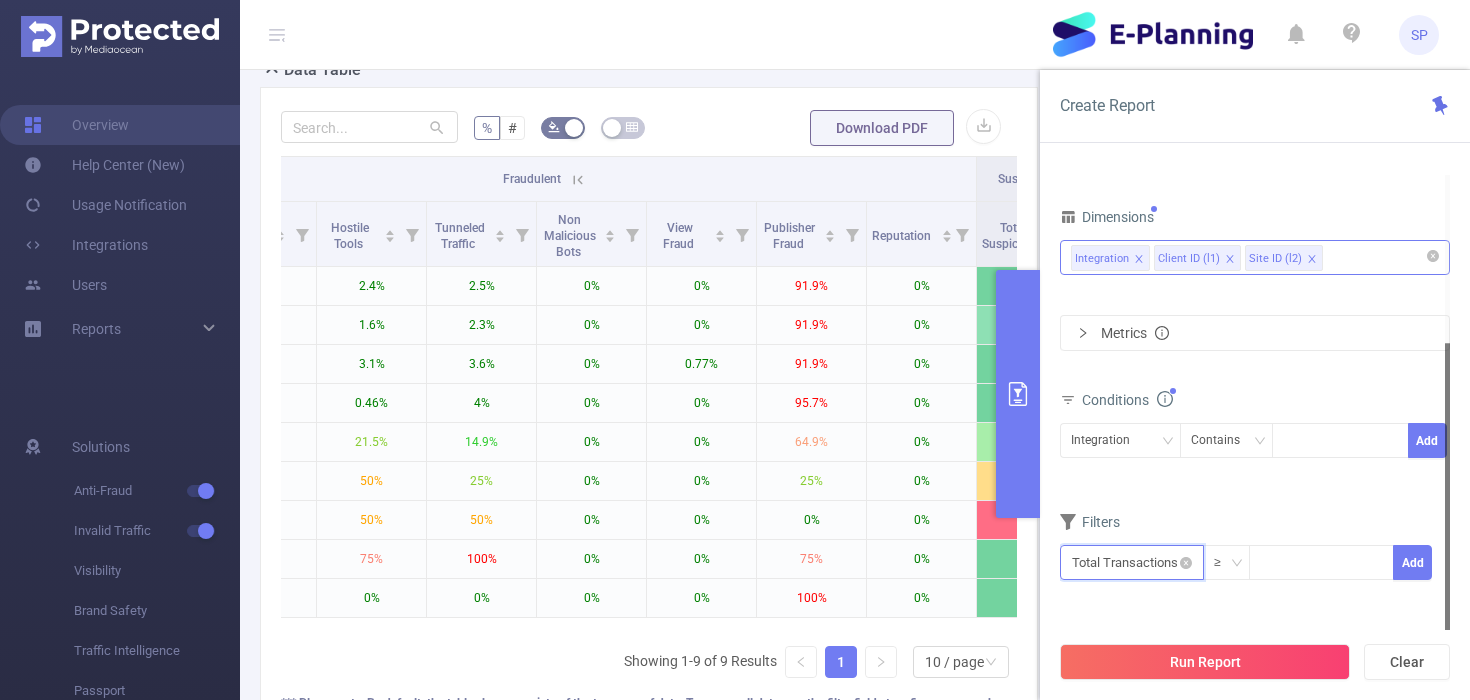 click at bounding box center [1132, 562] 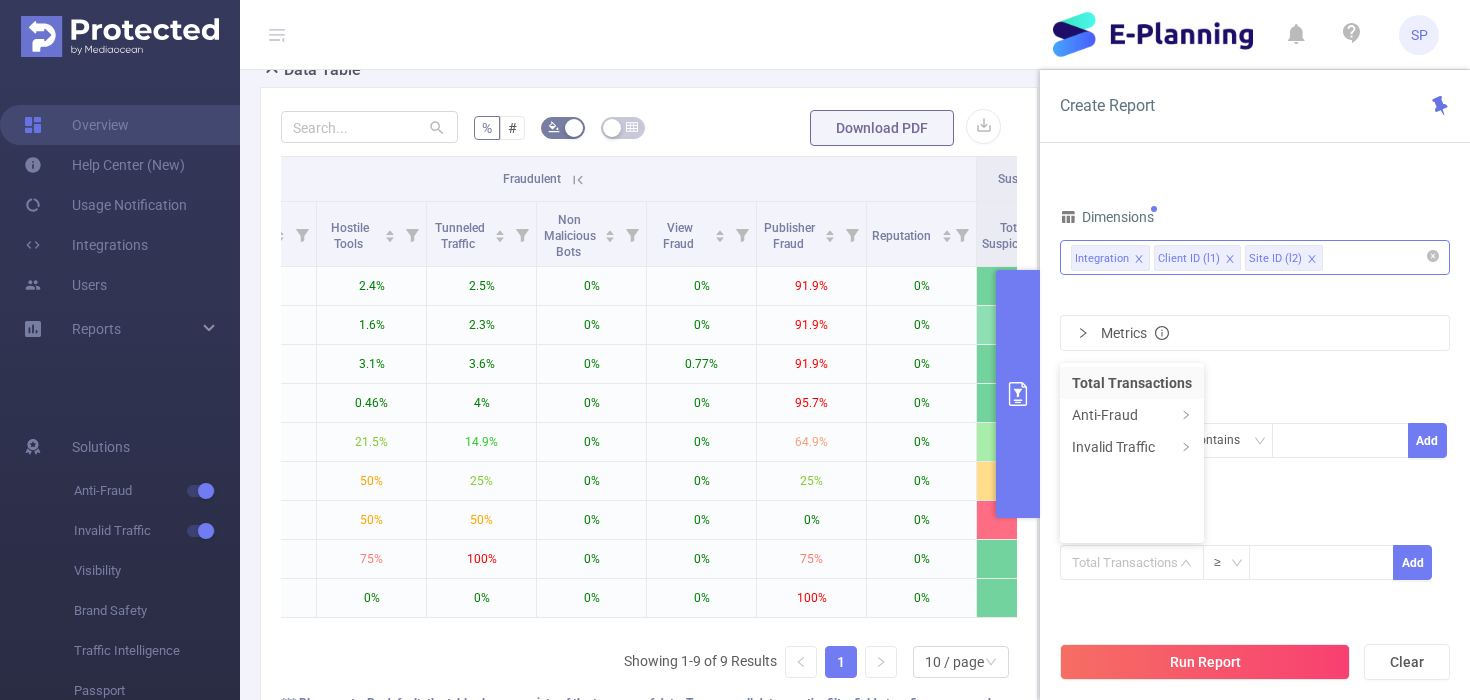 click on "Dimensions Integration Client ID (l1) Site ID (l2)   Metrics    Conditions  Integration Contains   Add    Filters Total Transactions ≥ Add" at bounding box center [1255, 404] 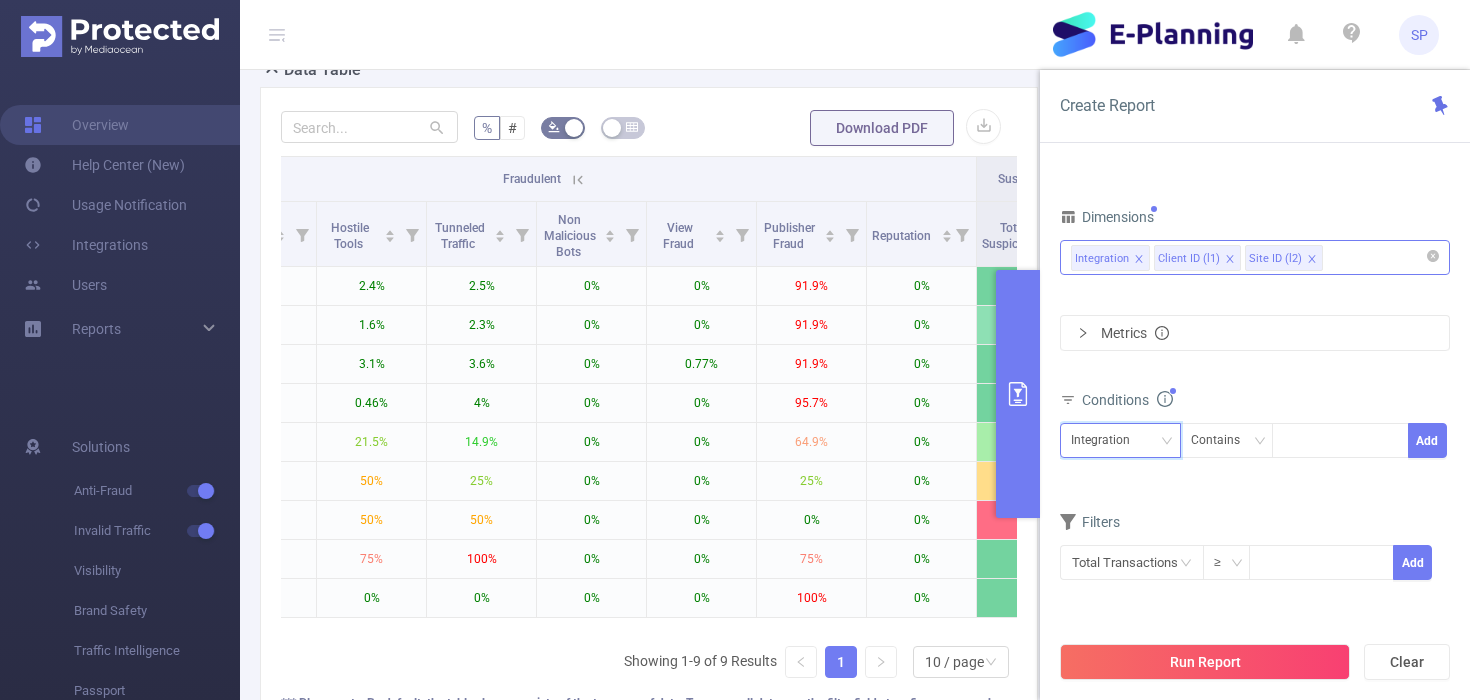 click on "Integration" at bounding box center [1107, 440] 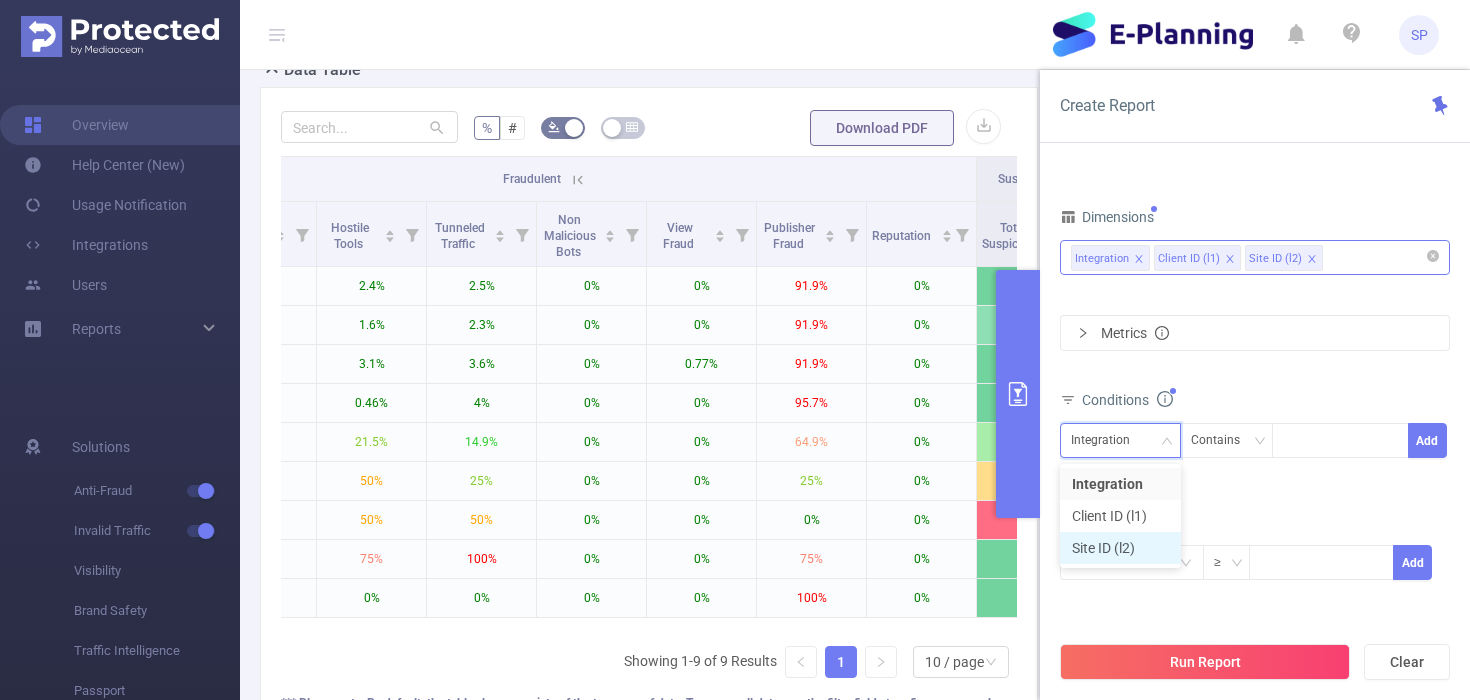 scroll, scrollTop: 0, scrollLeft: 0, axis: both 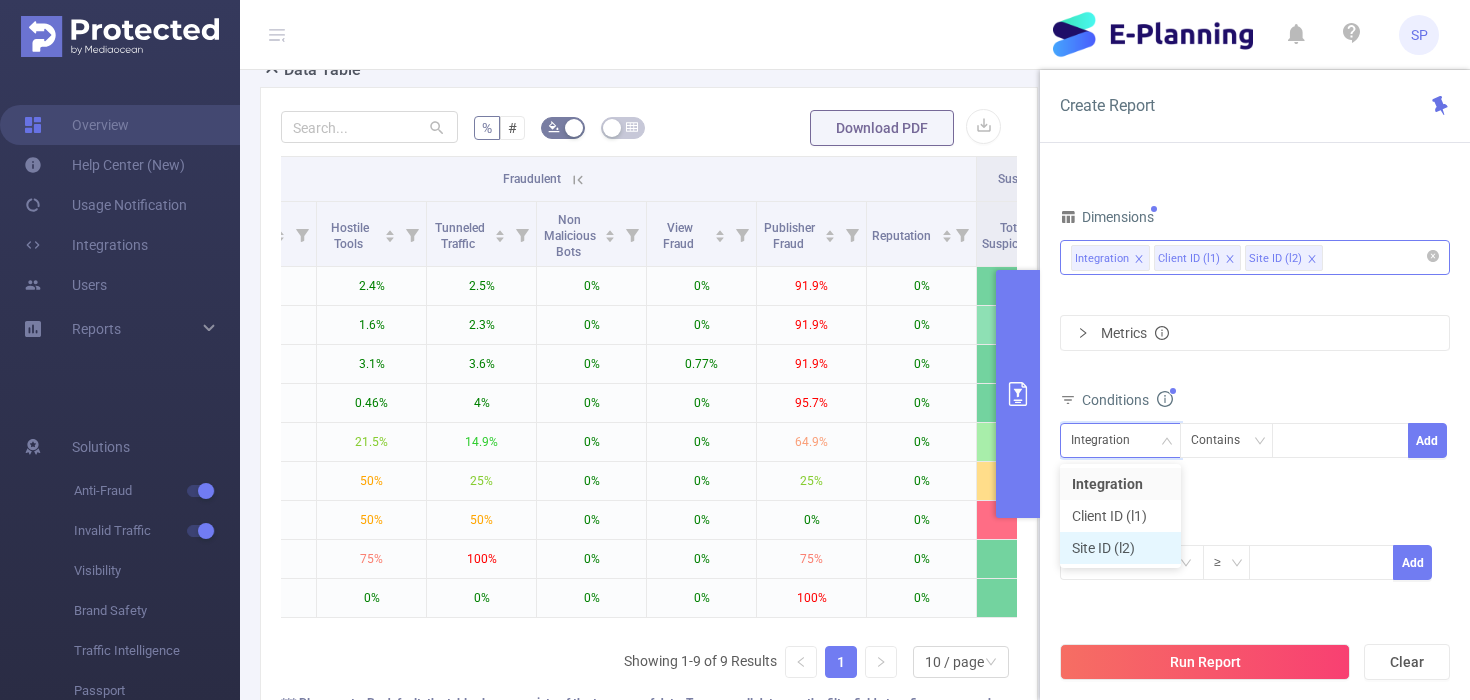 click on "Dimensions Integration Client ID (l1) Site ID (l2)   Metrics    Conditions  Integration Contains   Add    Filters Total Transactions ≥ Add" at bounding box center [1255, 404] 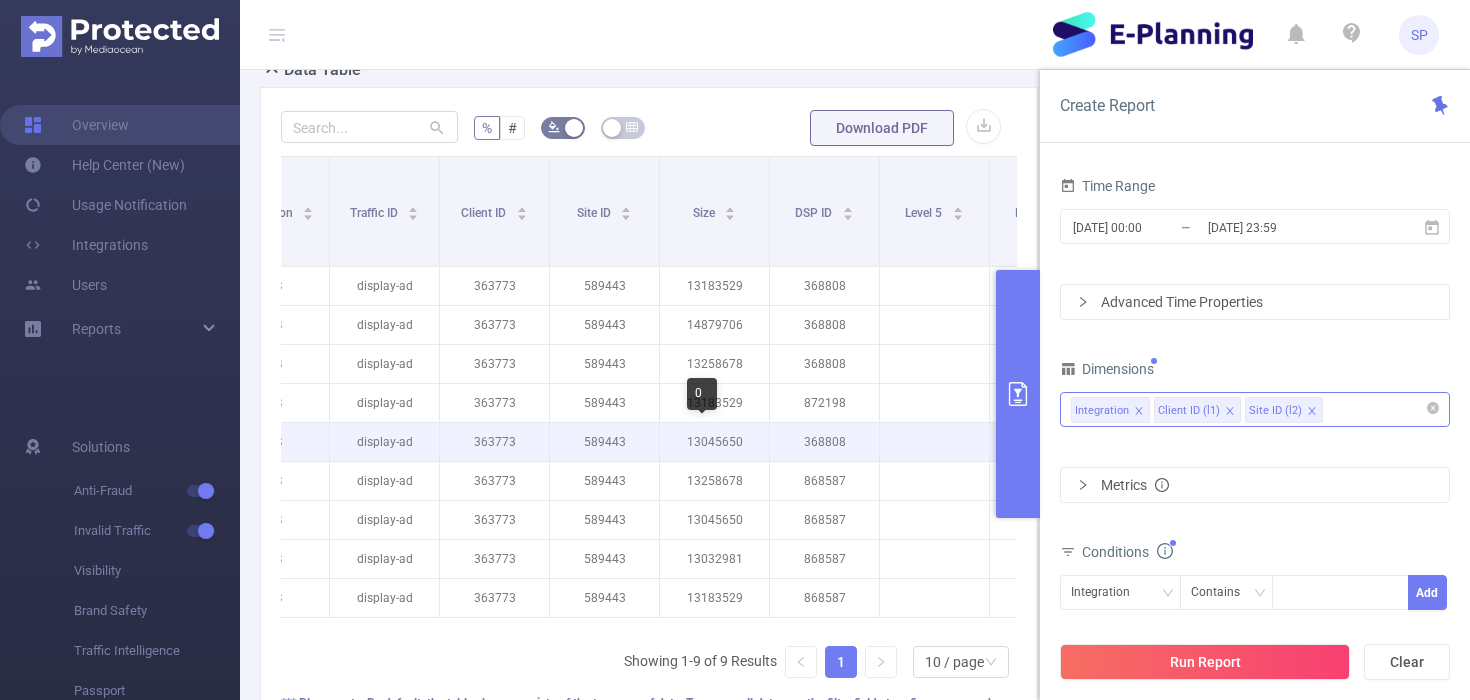 scroll, scrollTop: 0, scrollLeft: 0, axis: both 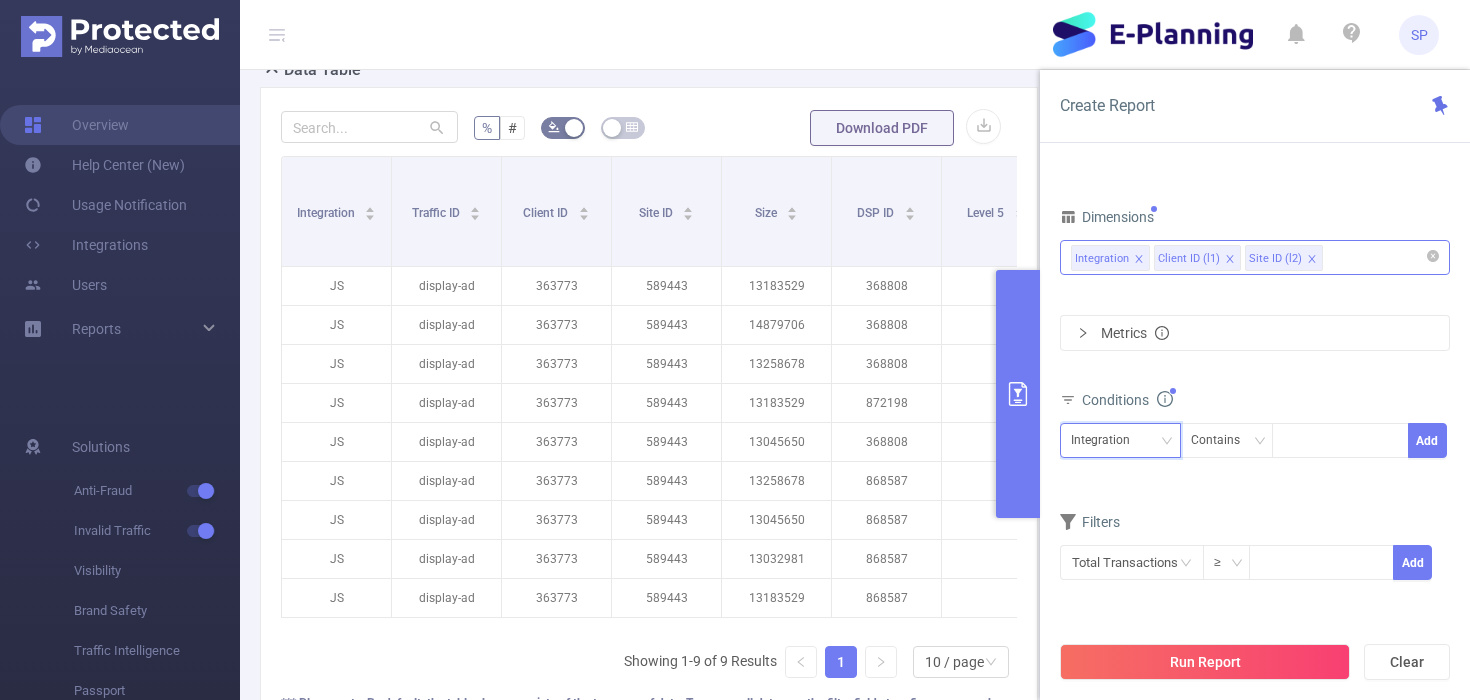 click on "Integration" at bounding box center (1107, 440) 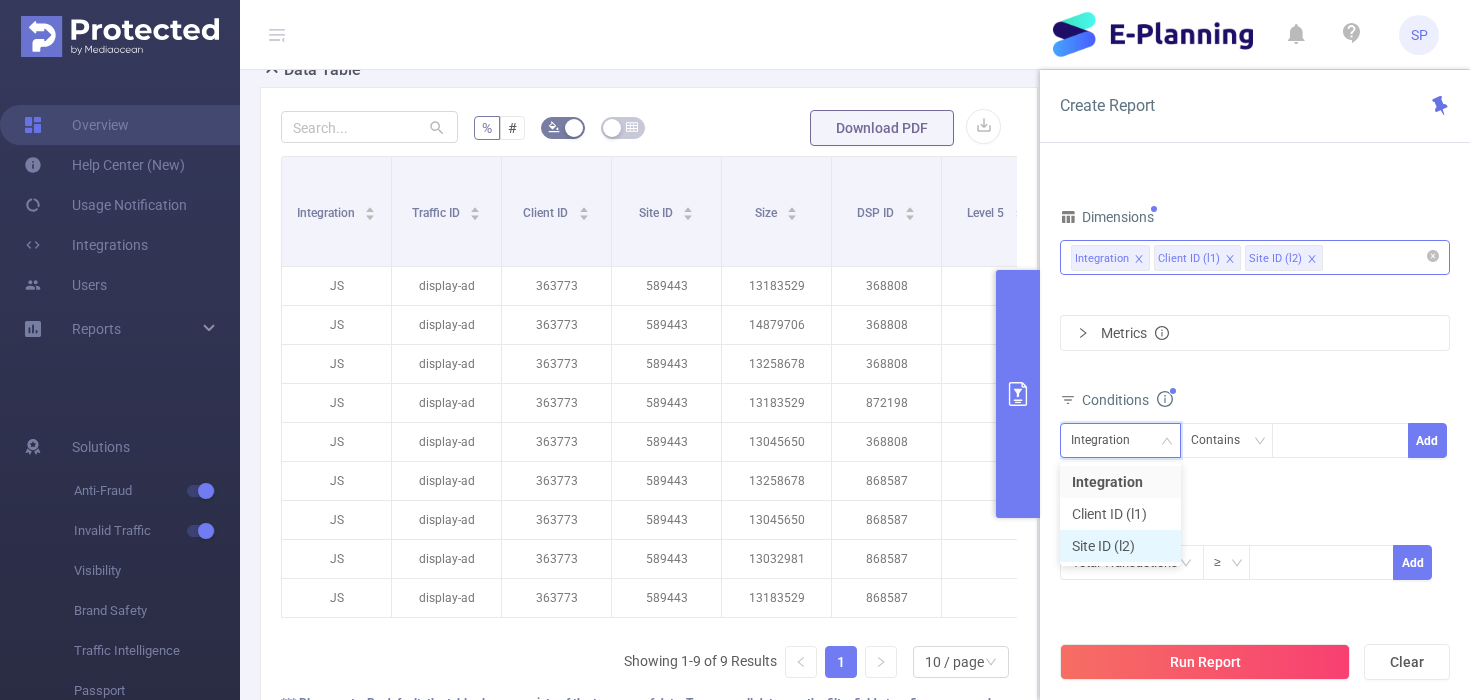 click on "Site ID (l2)" at bounding box center (1120, 546) 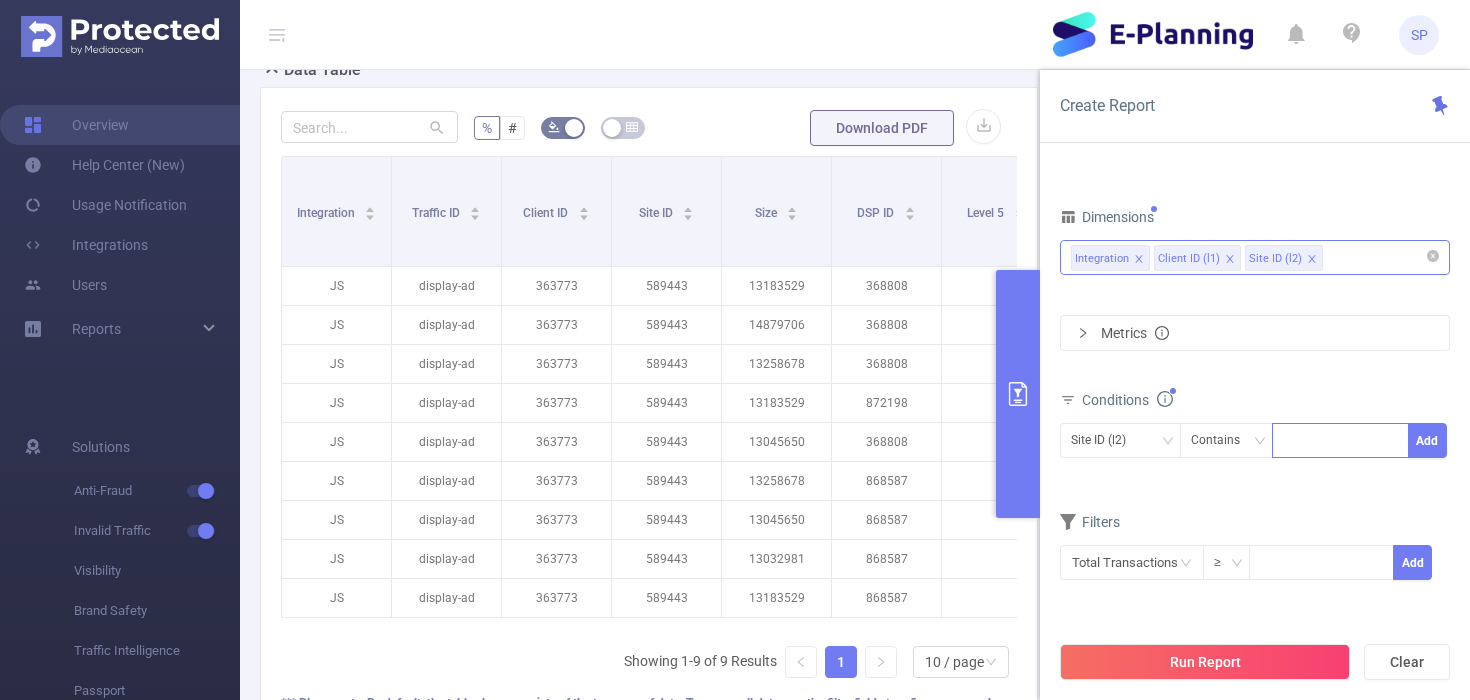 click at bounding box center (1340, 440) 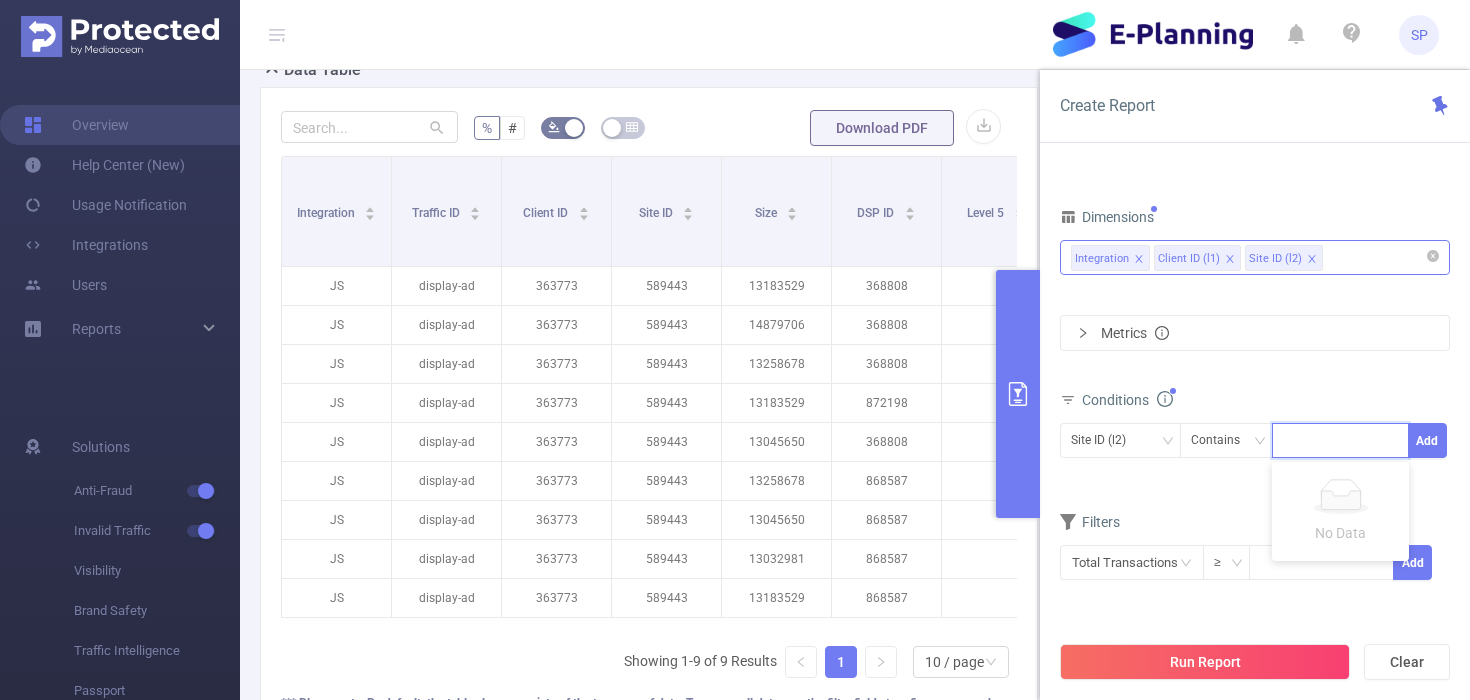 paste on "368703 234149 364853 362282 364797 375942 381225 399429 389290 401152 417640 563631 566631 620916 827675 872807 886976 936303 949968 952063 954644" 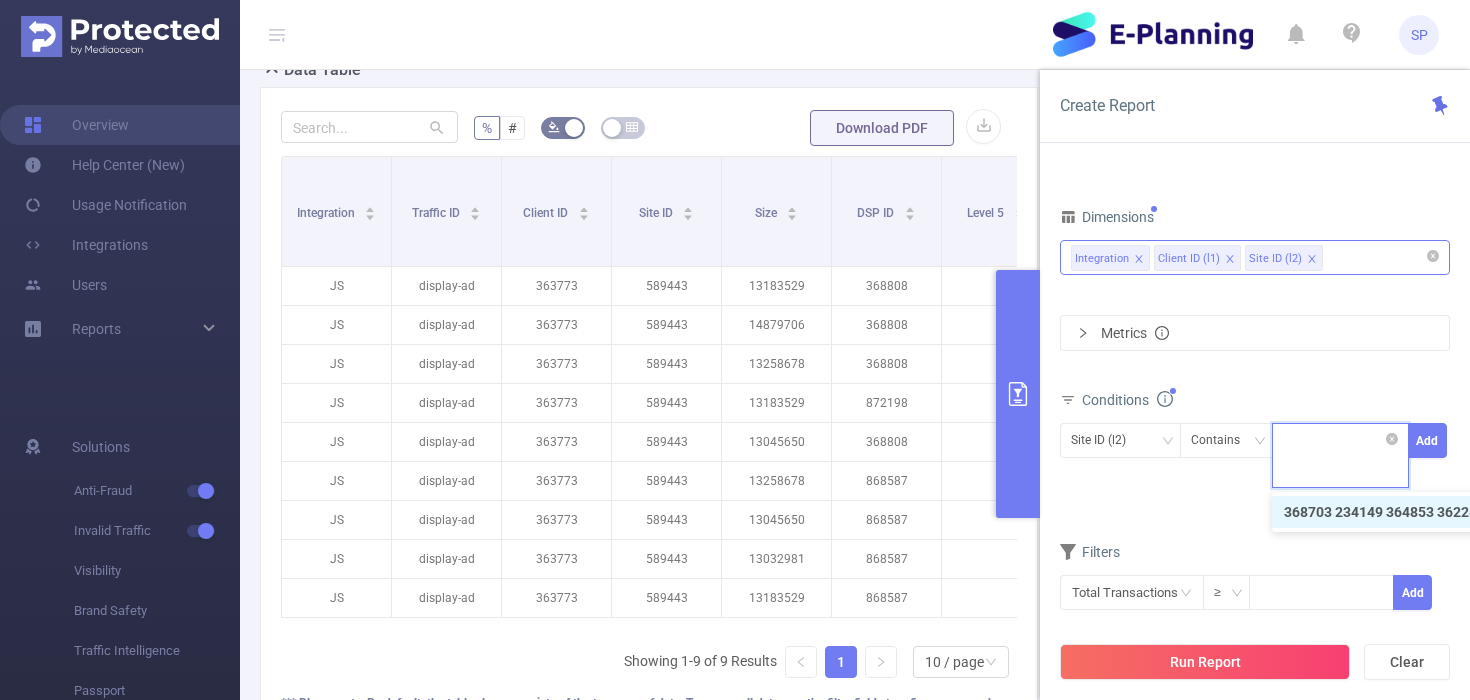 scroll, scrollTop: 0, scrollLeft: 0, axis: both 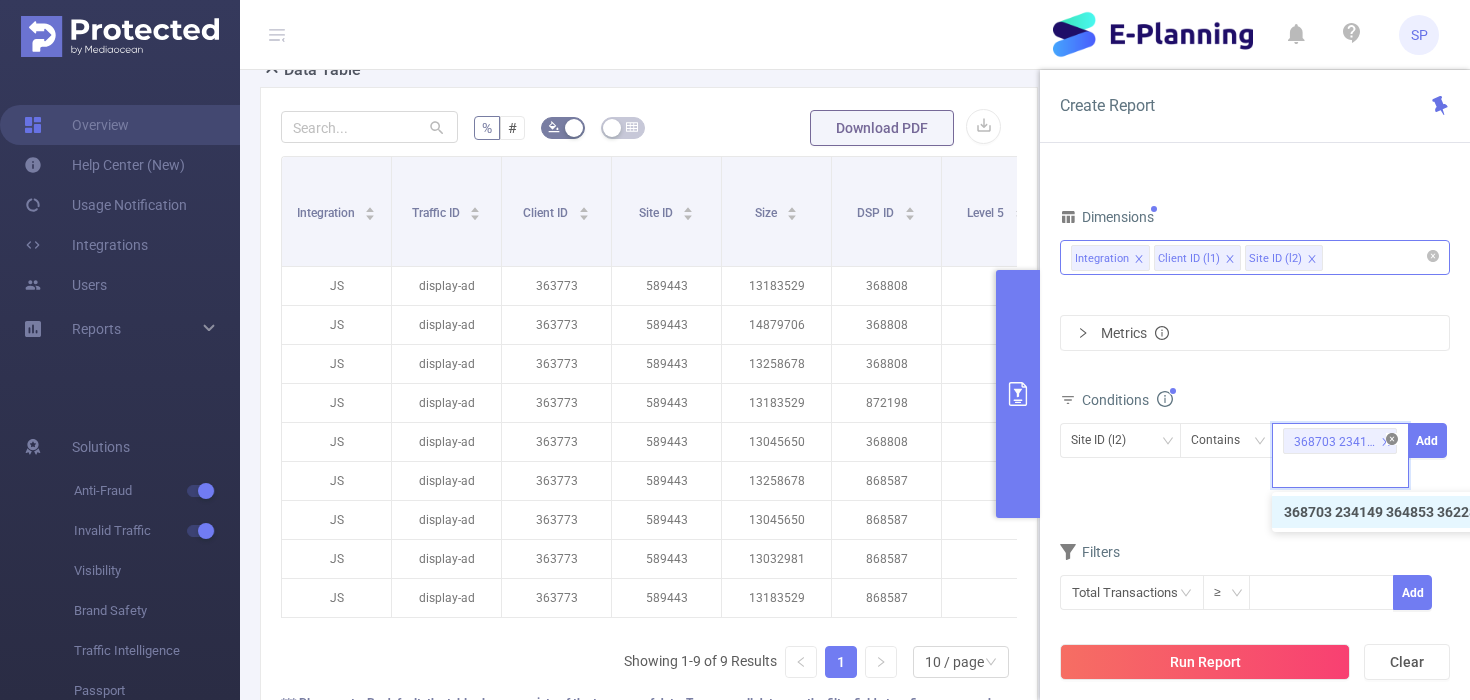 click 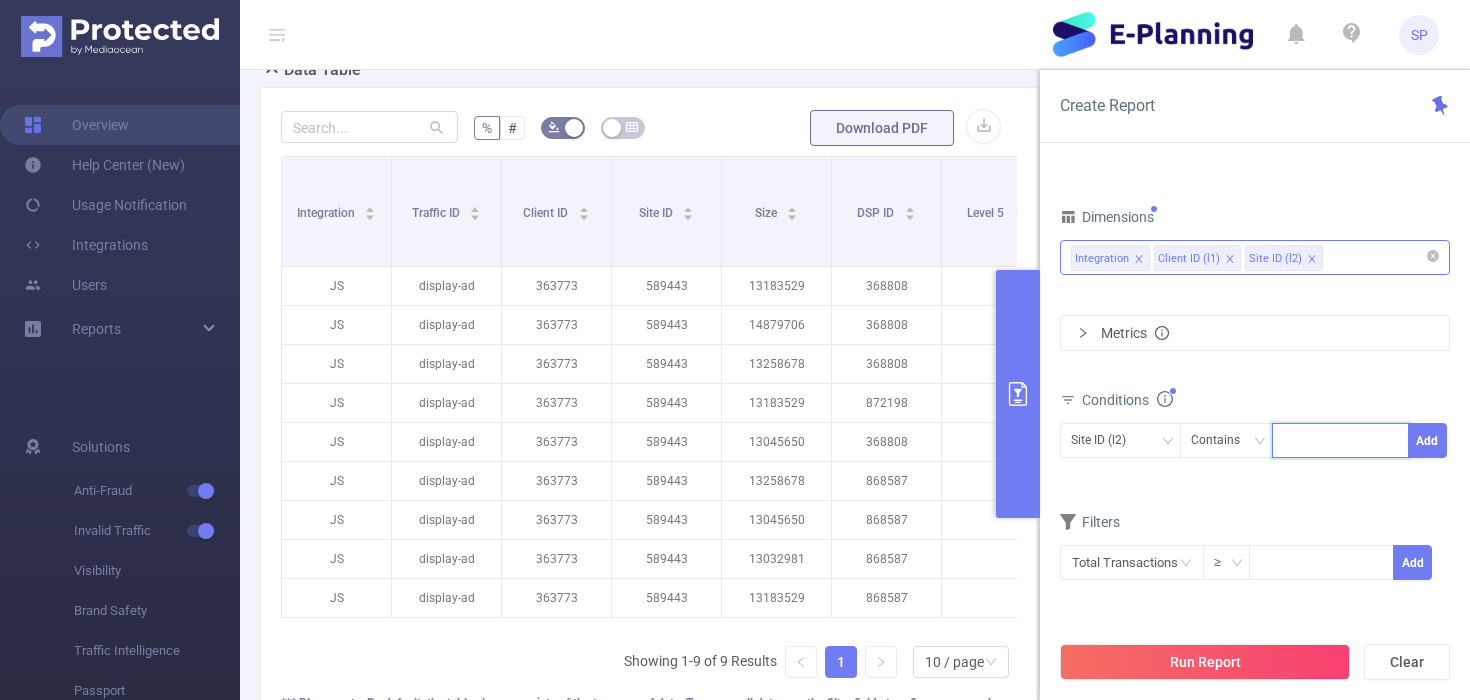 click on "Dimensions Integration Client ID (l1) Site ID (l2)   Metrics    Conditions  Site ID (l2) Contains   Add    Filters Total Transactions ≥ Add" at bounding box center [1255, 404] 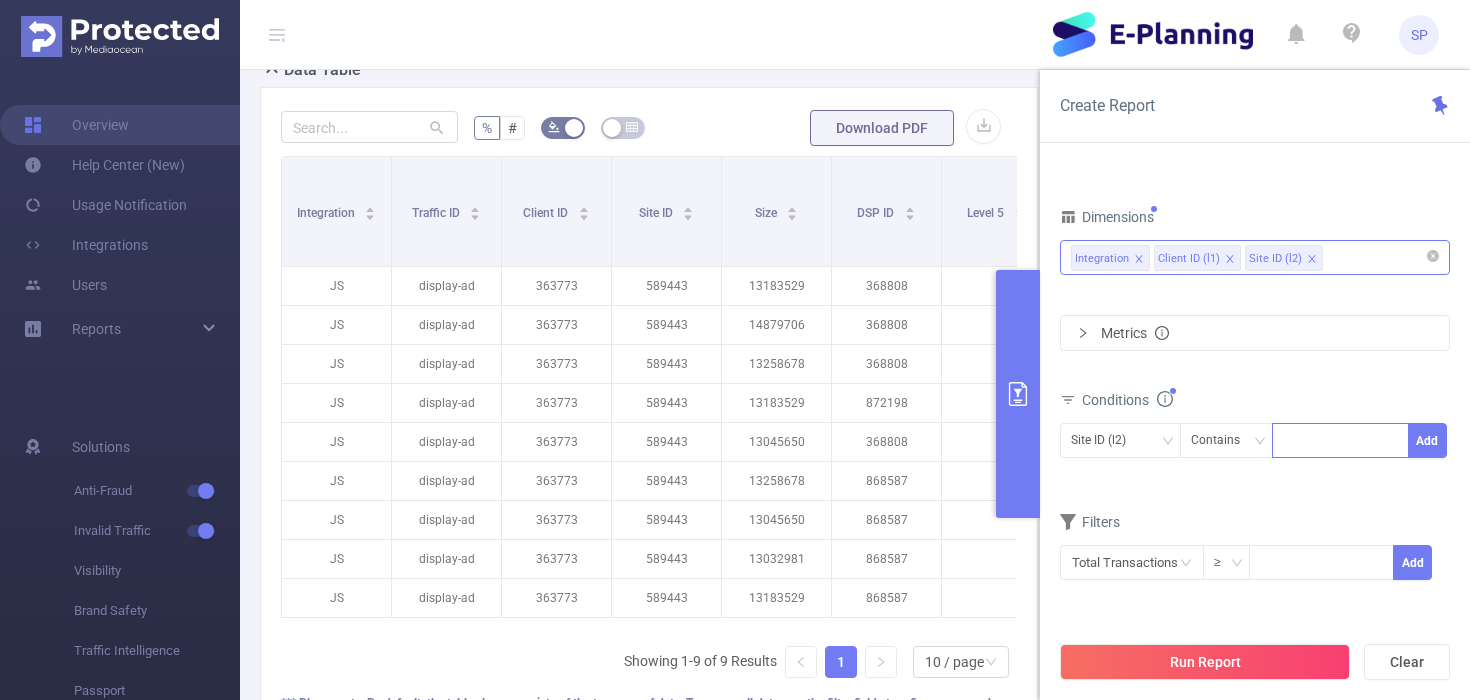 click at bounding box center (1340, 440) 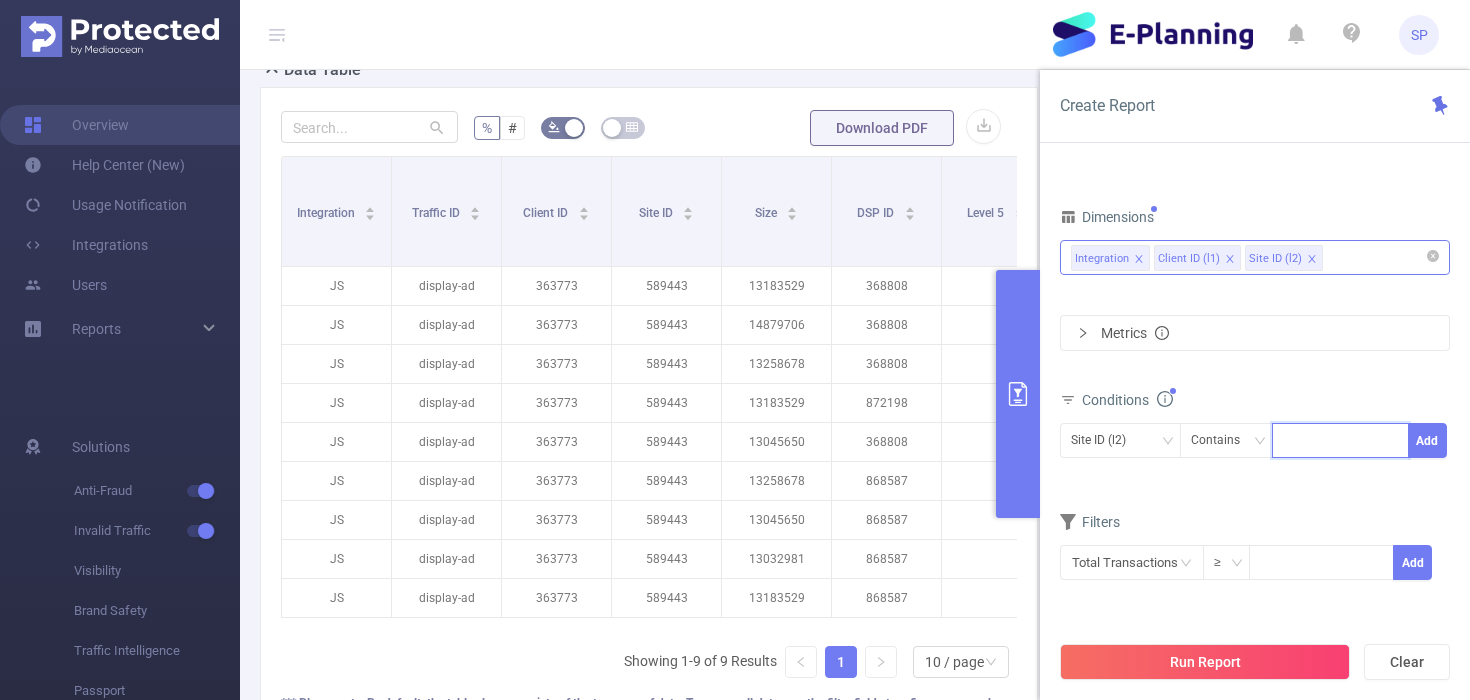 paste on "368703" 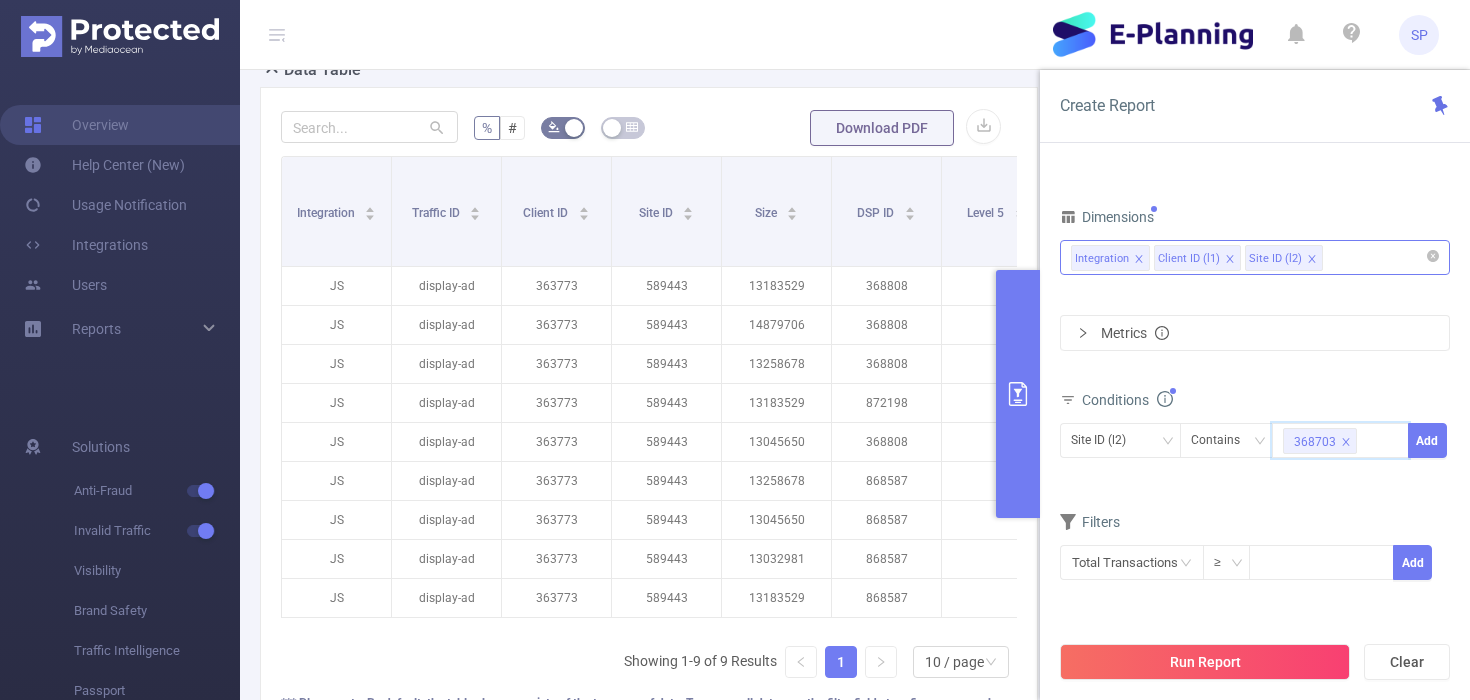 paste on "234149" 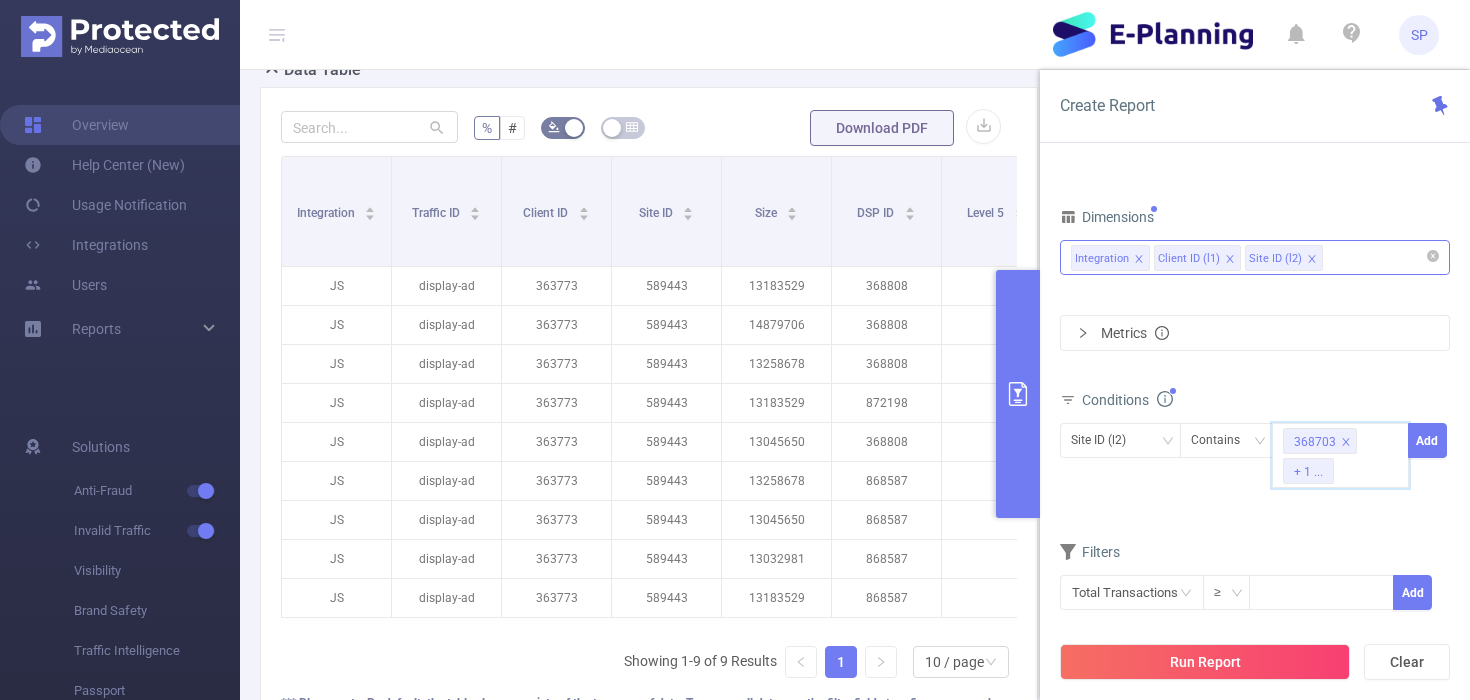 paste on "364853" 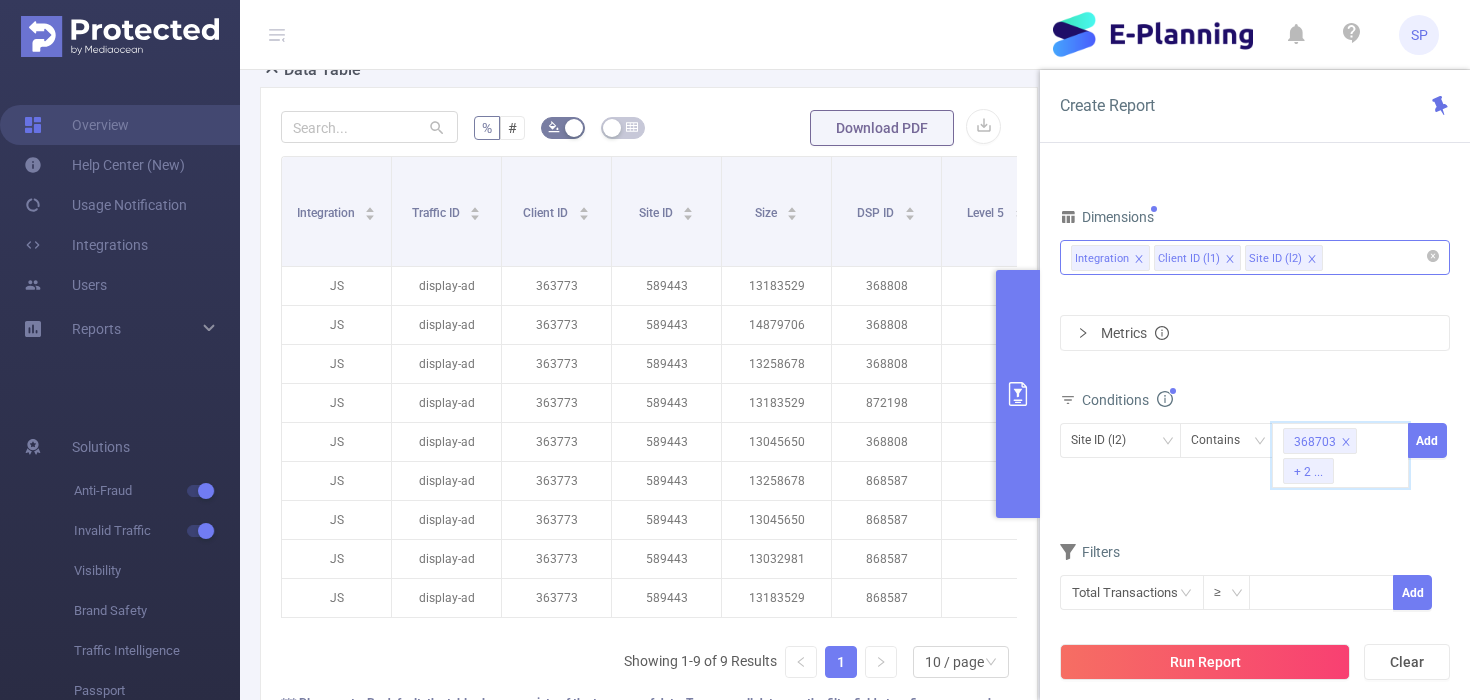 paste on "362282" 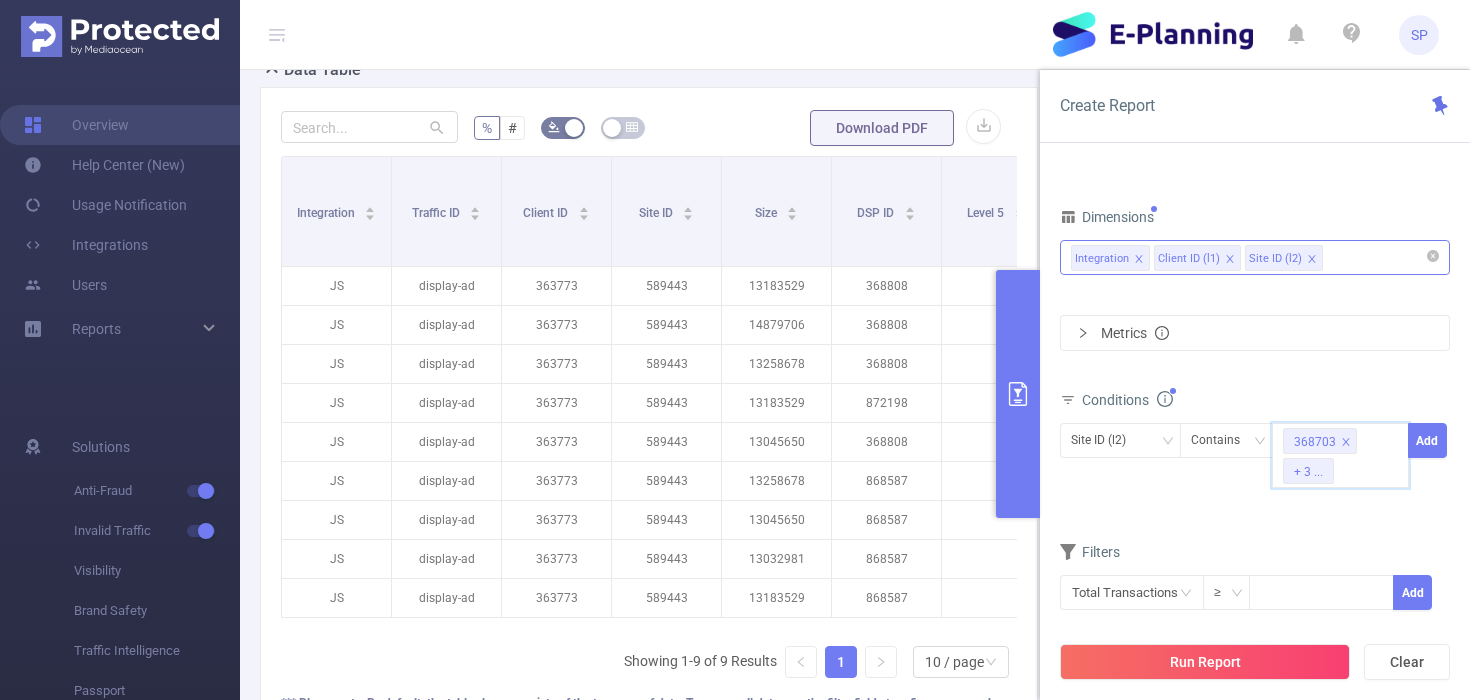 paste on "364797" 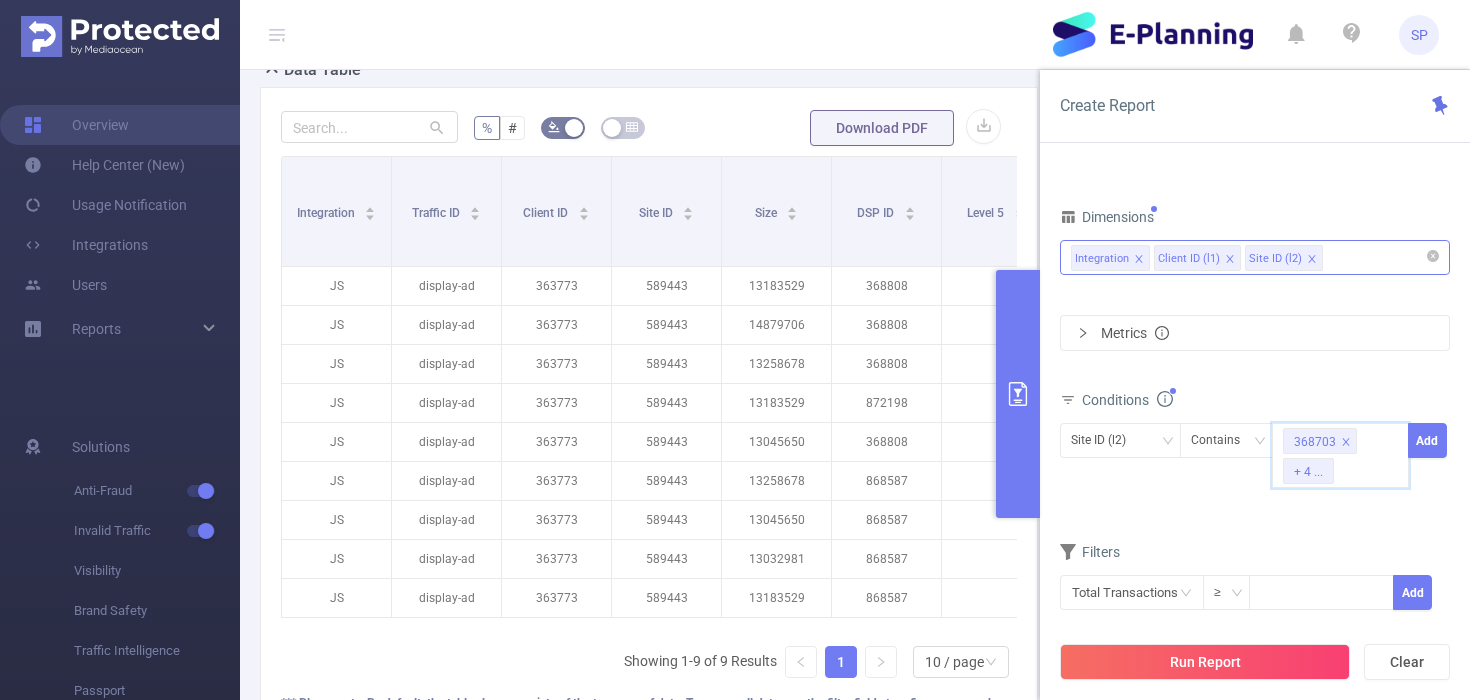paste on "375942" 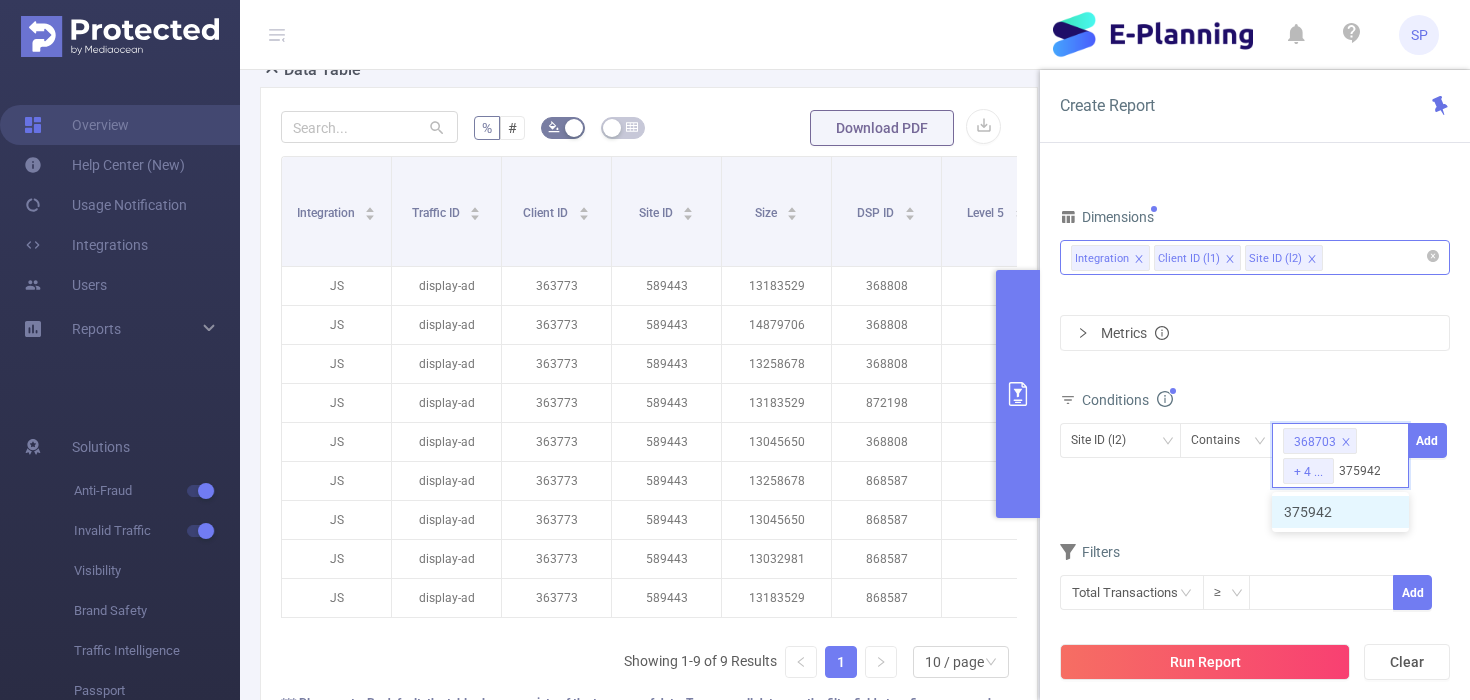 type 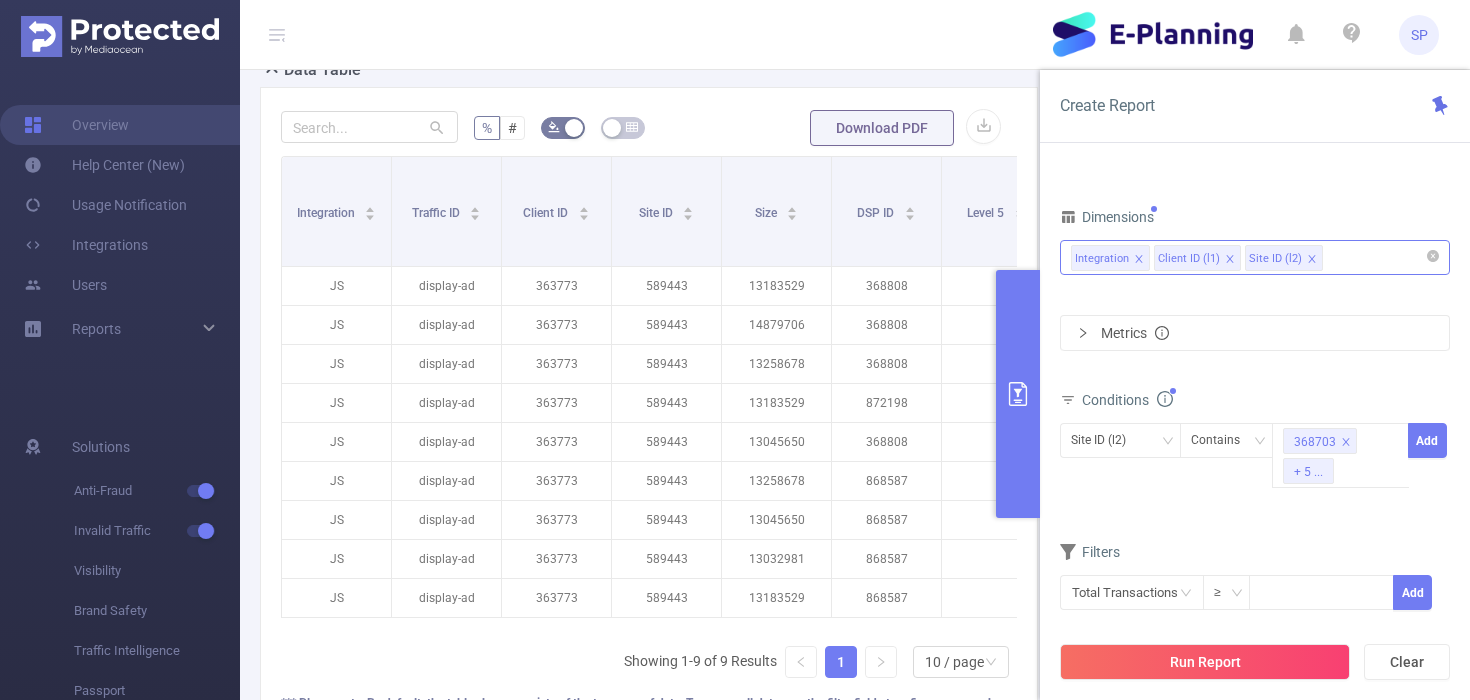click on "Dimensions Integration Client ID (l1) Site ID (l2)   Metrics    Conditions  Site ID (l2) Contains 368703 + 5 ...   Add    Filters Total Transactions ≥ Add" at bounding box center (1255, 419) 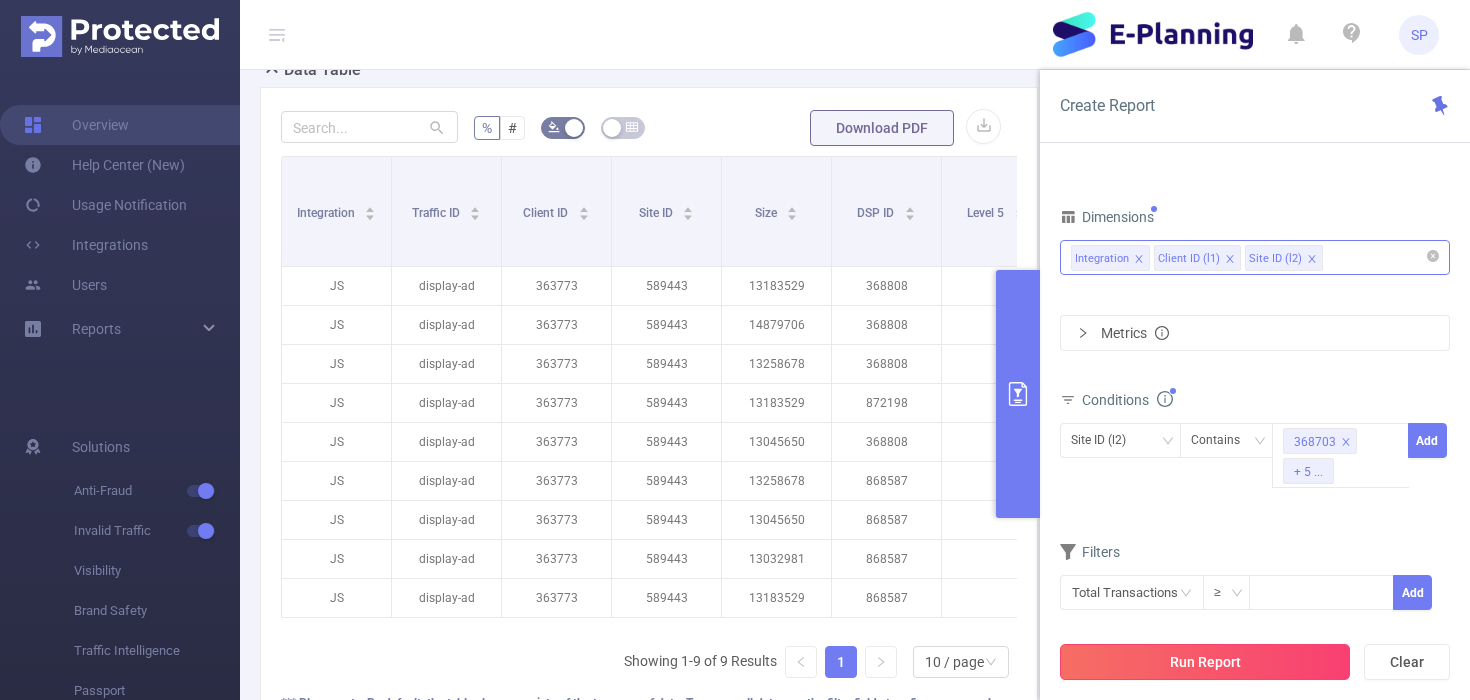 click on "Run Report" at bounding box center (1205, 662) 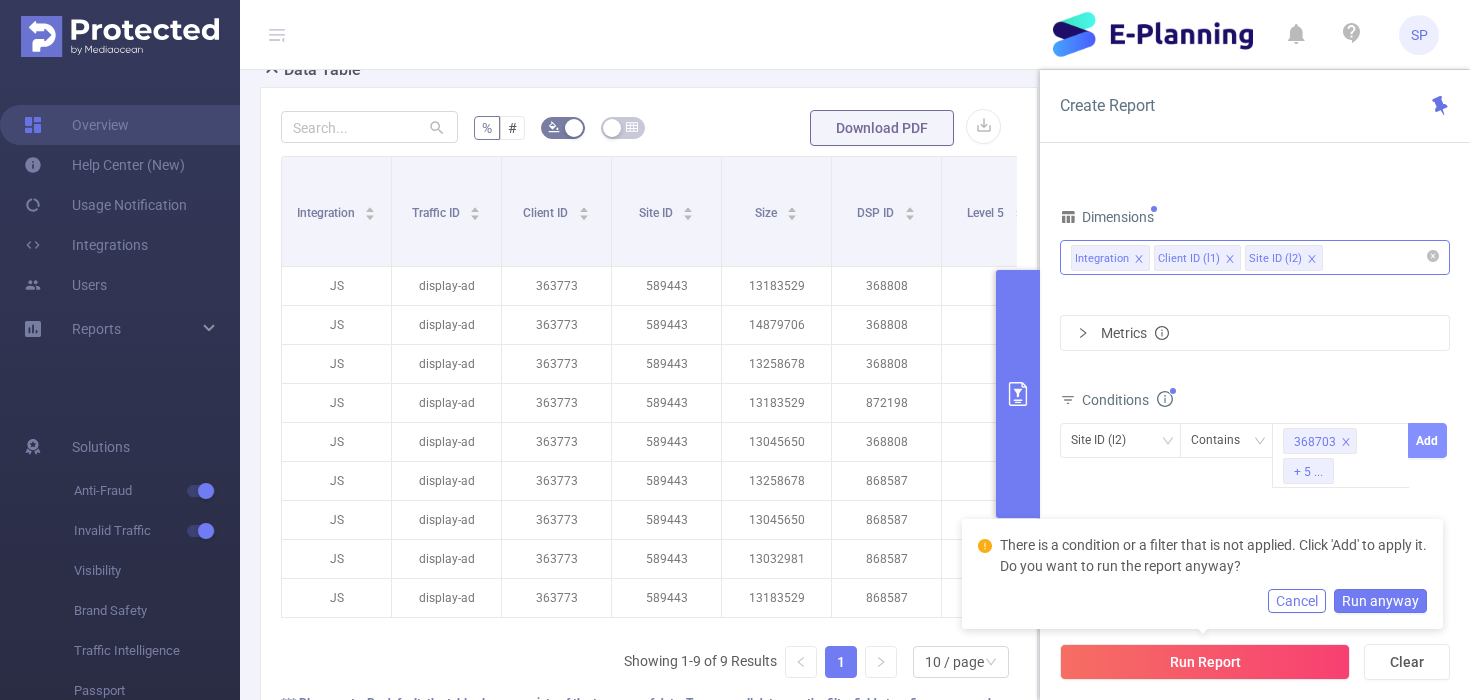 click on "Add" at bounding box center (1427, 440) 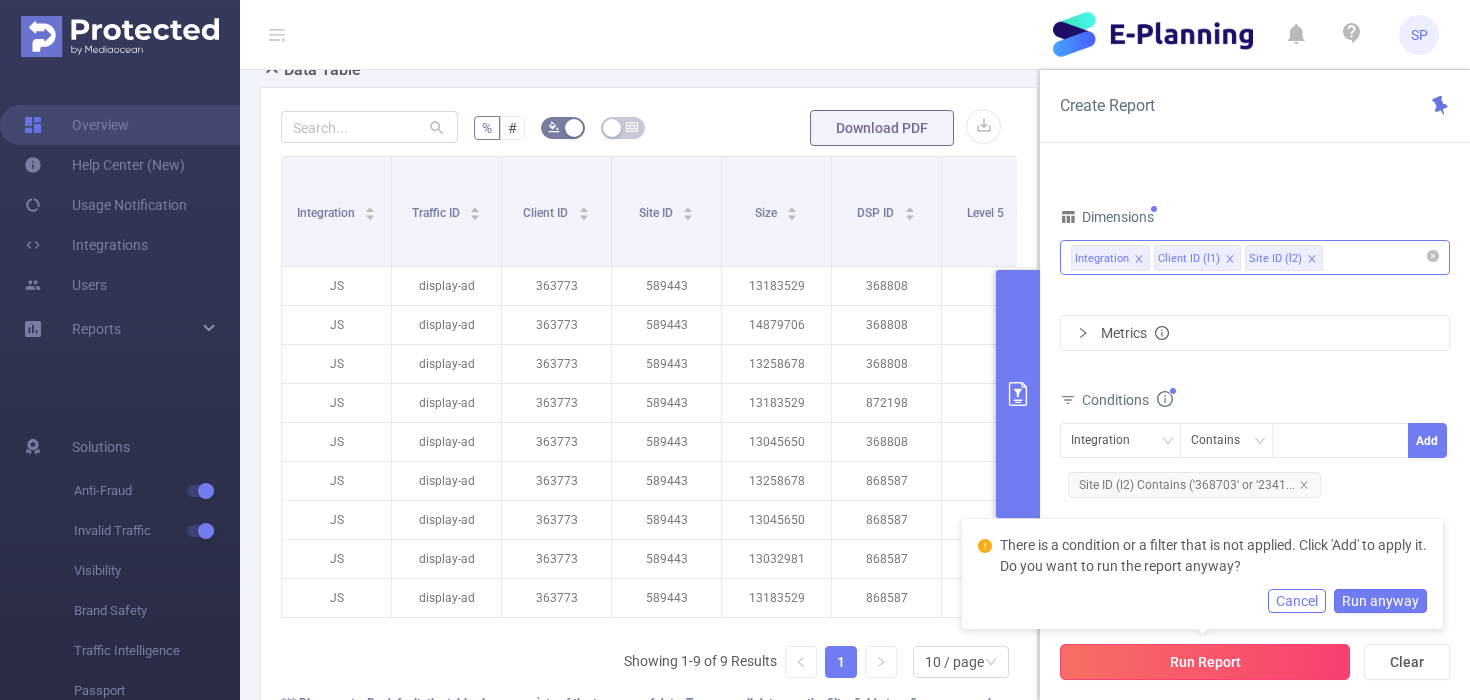 click on "Run Report" at bounding box center (1205, 662) 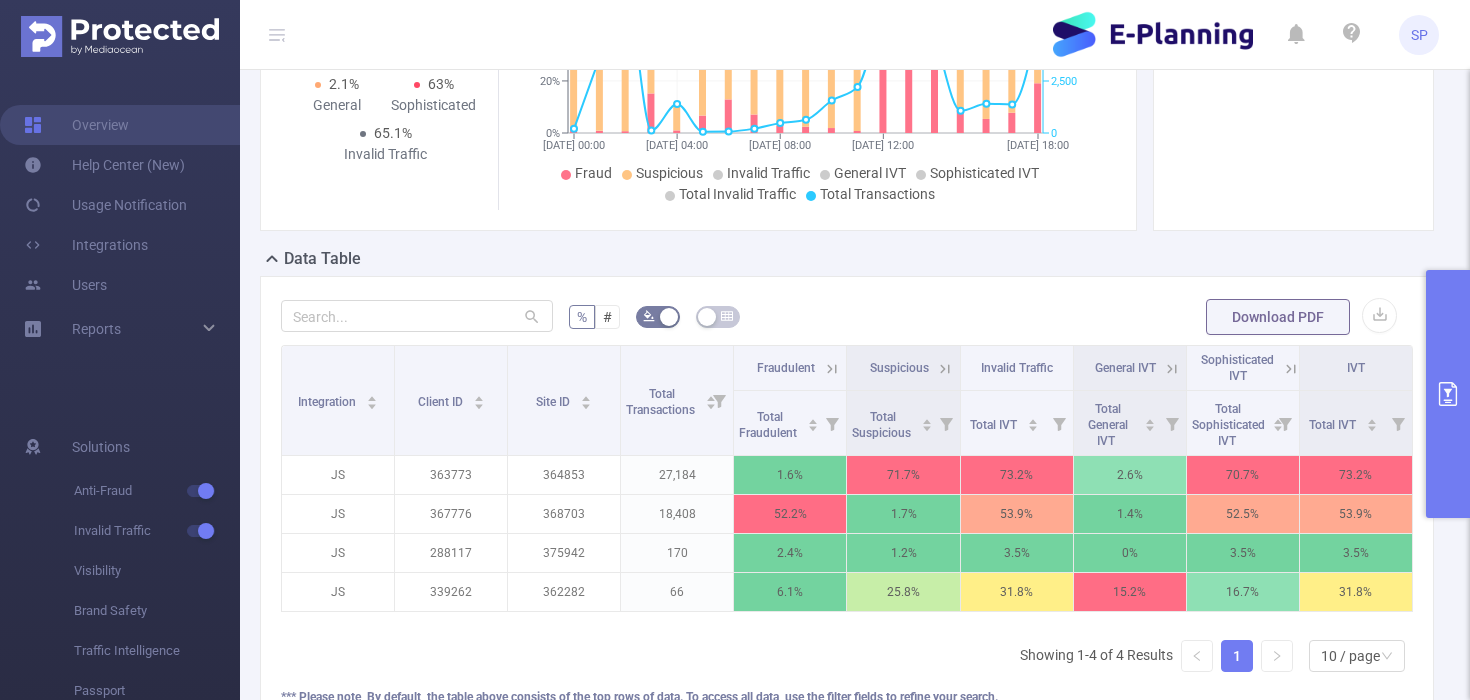 click 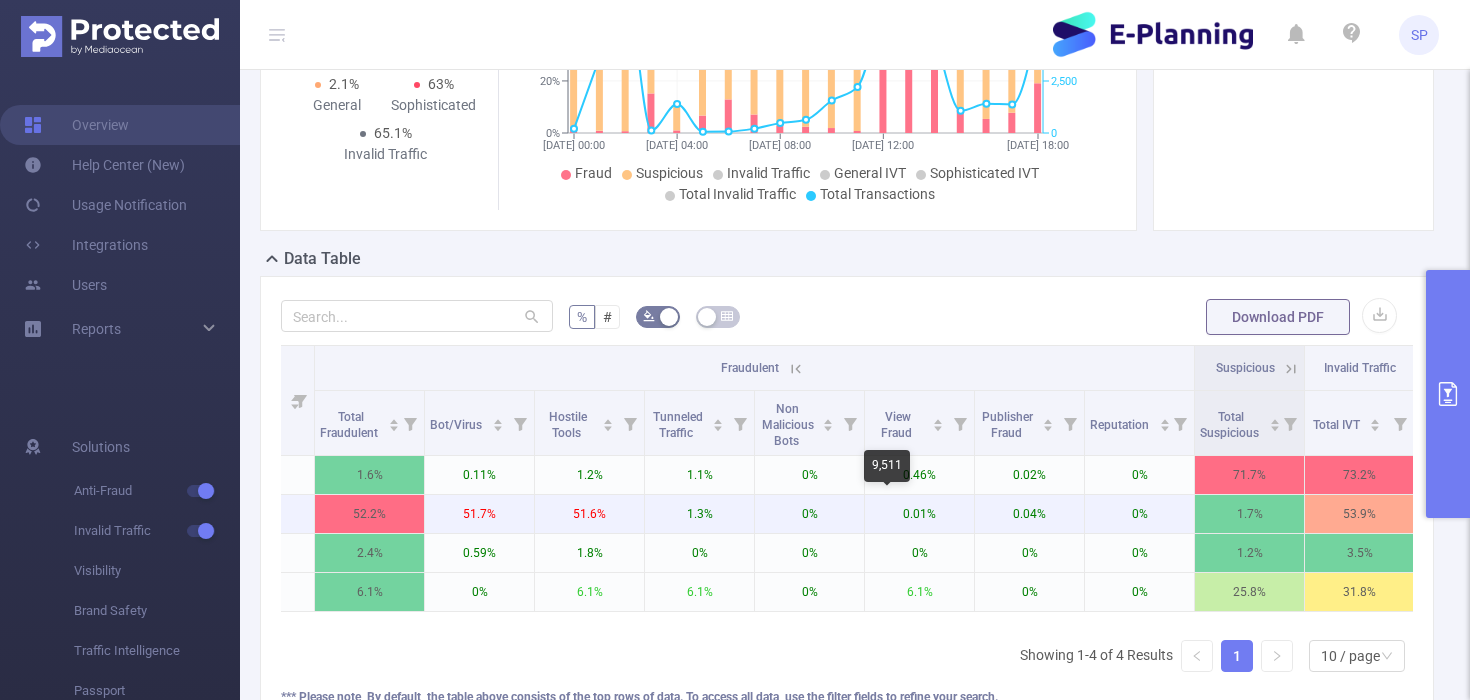 scroll, scrollTop: 0, scrollLeft: 415, axis: horizontal 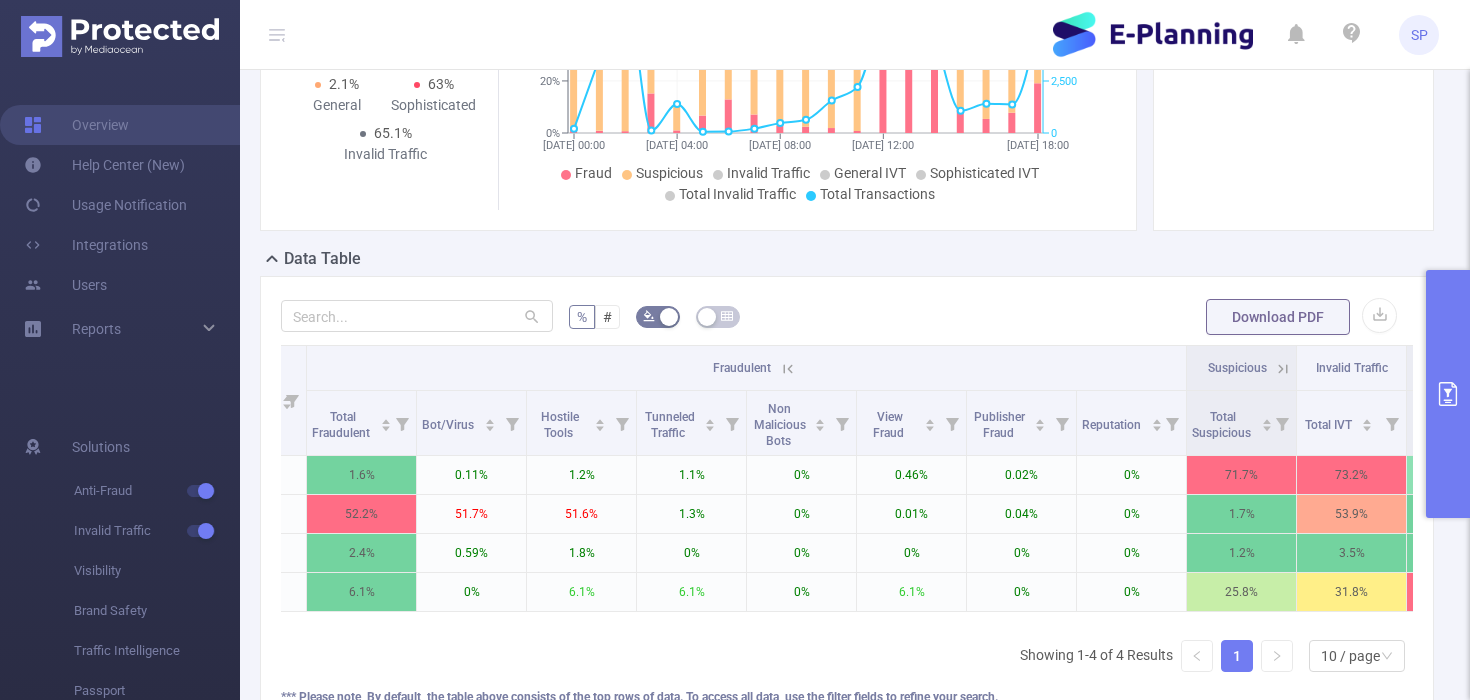 click 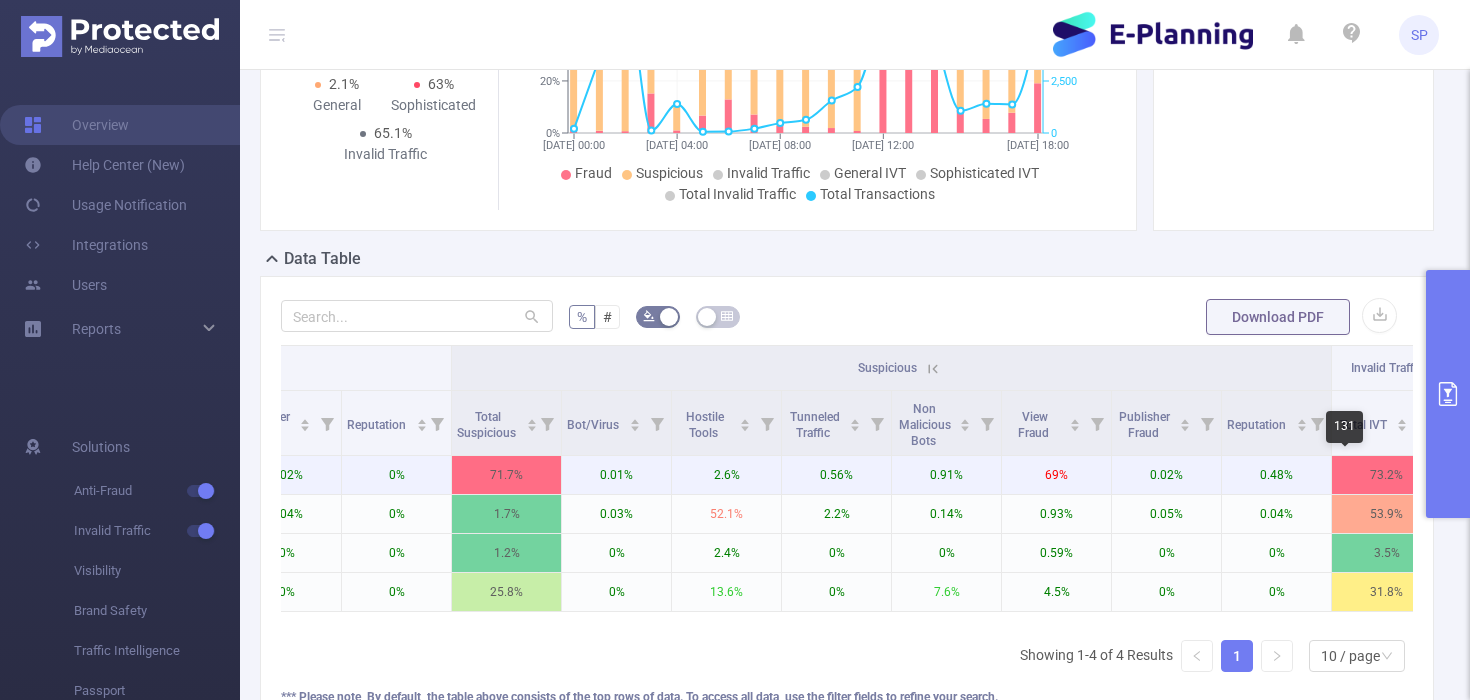 scroll, scrollTop: 0, scrollLeft: 1227, axis: horizontal 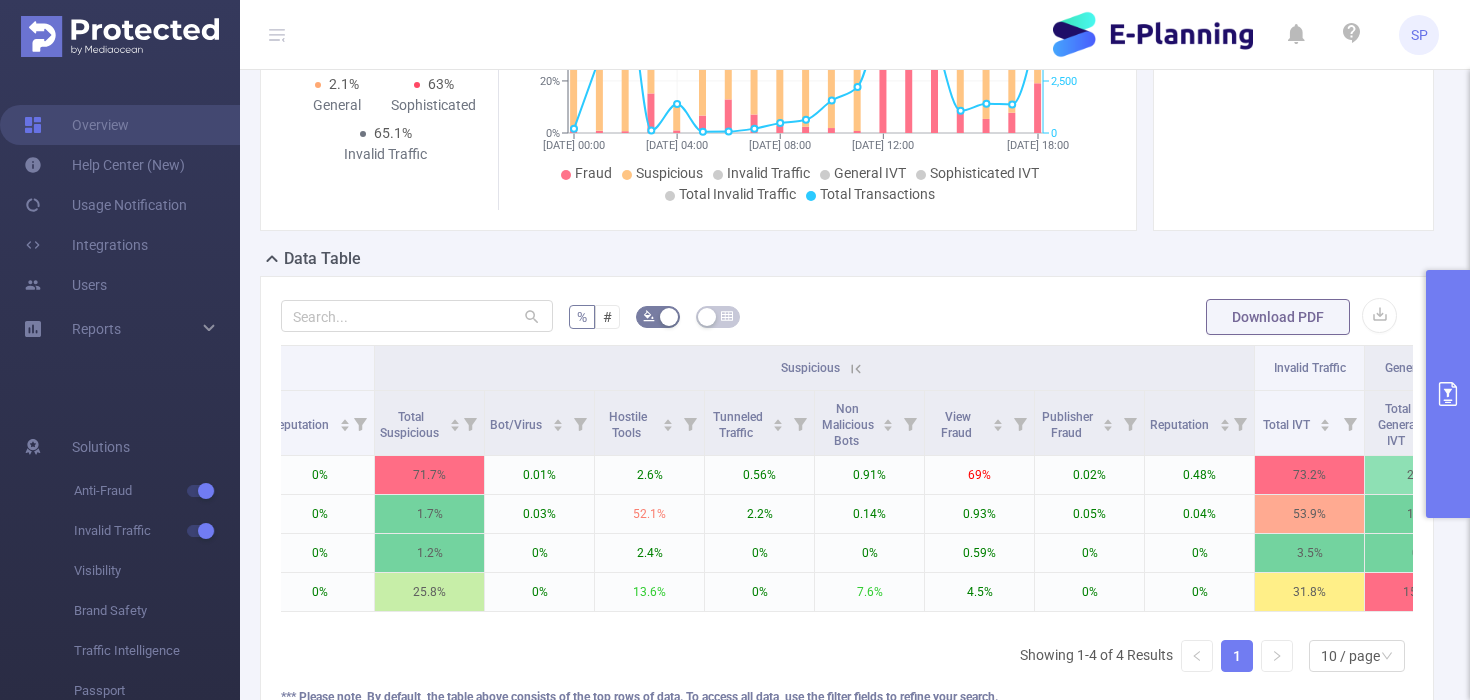 click 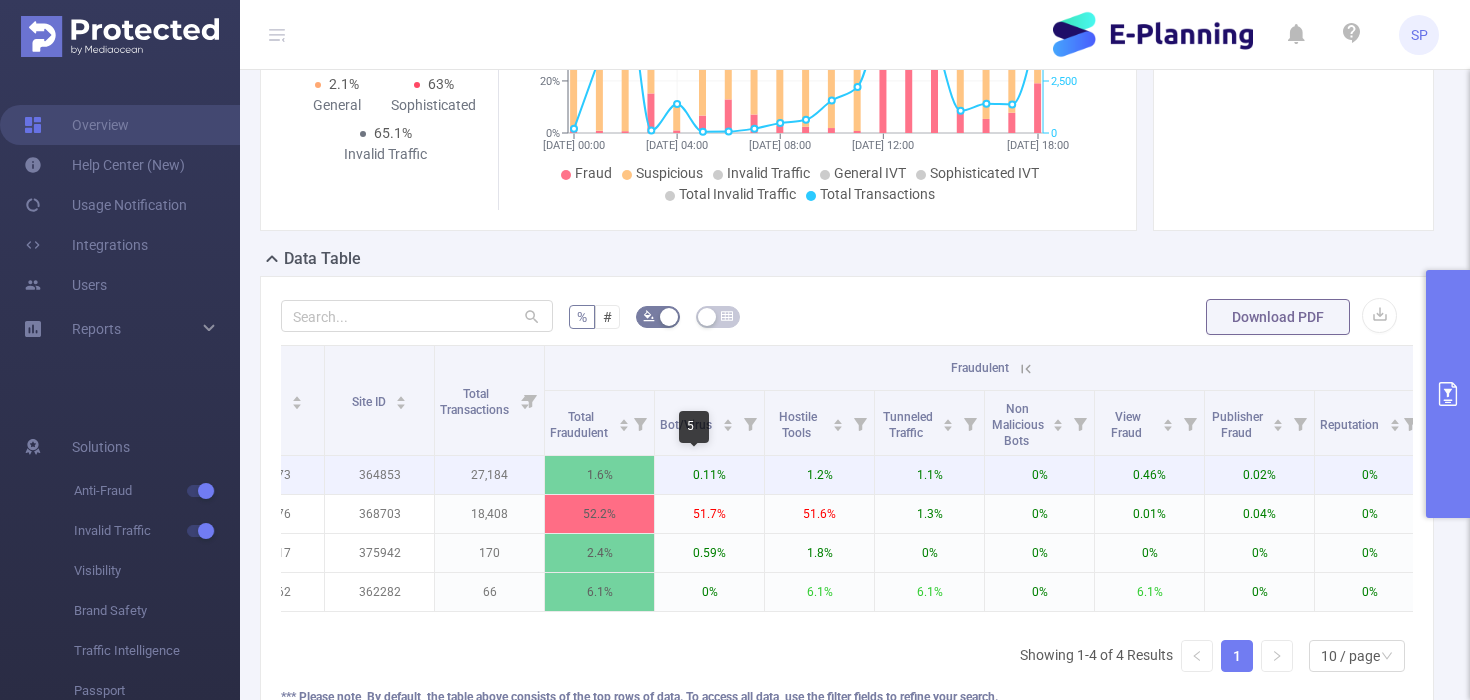 scroll, scrollTop: 0, scrollLeft: 0, axis: both 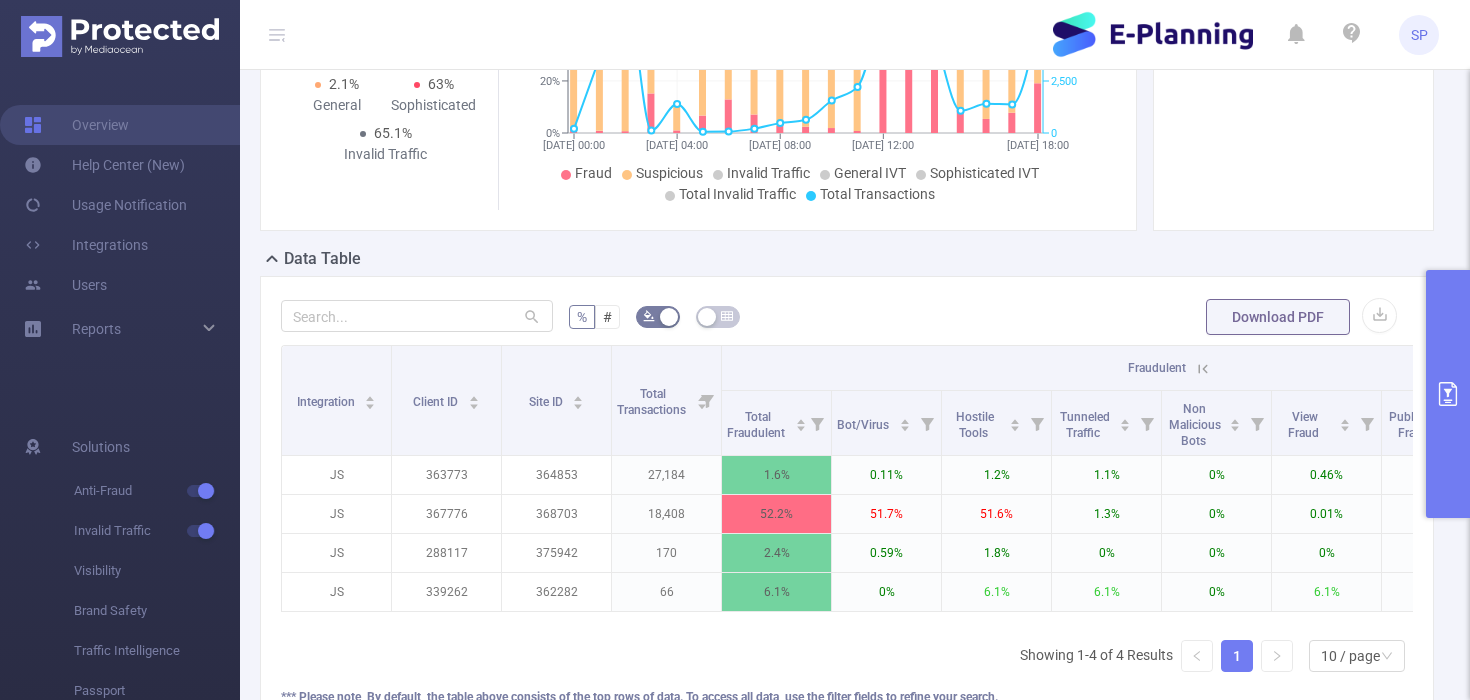 click on "% # Download PDF Integration   Client ID   Site ID   Total Transactions   Fraudulent Suspicious Invalid Traffic General IVT Sophisticated IVT IVT Total Fraudulent   Bot/Virus   Hostile Tools   Tunneled Traffic   Non Malicious Bots   View Fraud   Publisher Fraud   Reputation   Total Suspicious   Total IVT   Total General IVT   Total Sophisticated IVT   Total IVT   JS 363773 364853 27,184 1.6% 0.11% 1.2% 1.1% 0% 0.46% 0.02% 0% 71.7% 73.2% 2.6% 70.7% 73.2% JS 367776 368703 18,408 52.2% 51.7% 51.6% 1.3% 0% 0.01% 0.04% 0% 1.7% 53.9% 1.4% 52.5% 53.9% JS 288117 375942 170 2.4% 0.59% 1.8% 0% 0% 0% 0% 0% 1.2% 3.5% 0% 3.5% 3.5% JS 339262 362282 66 6.1% 0% 6.1% 6.1% 0% 6.1% 0% 0% 25.8% 31.8% 15.2% 16.7% 31.8% Showing 1-4 of 4 Results 1 10 / page *** Please note, By default, the table above consists of the top rows of data. To access all data, use the filter fields to refine your search. **** Values in (Brackets) are user attested" at bounding box center (847, 522) 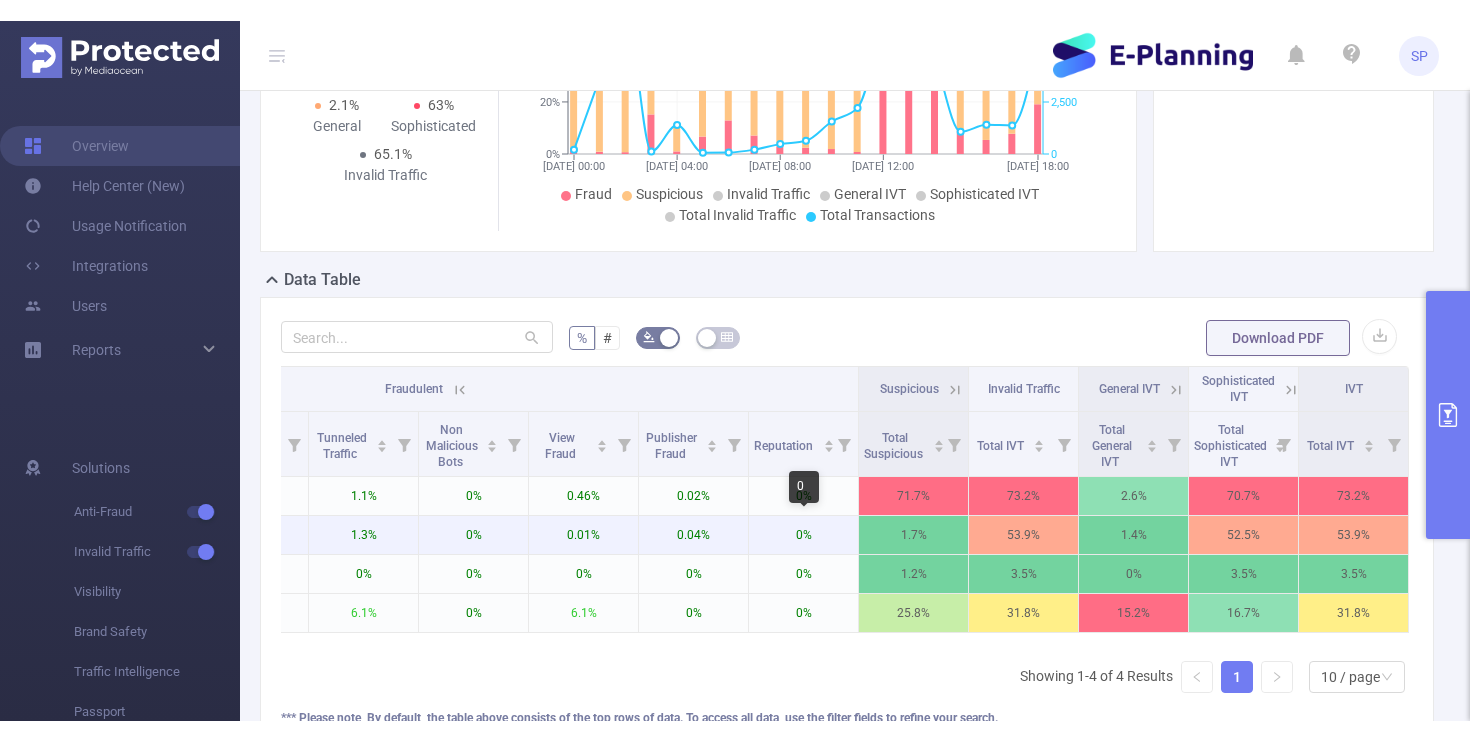 scroll, scrollTop: 0, scrollLeft: 0, axis: both 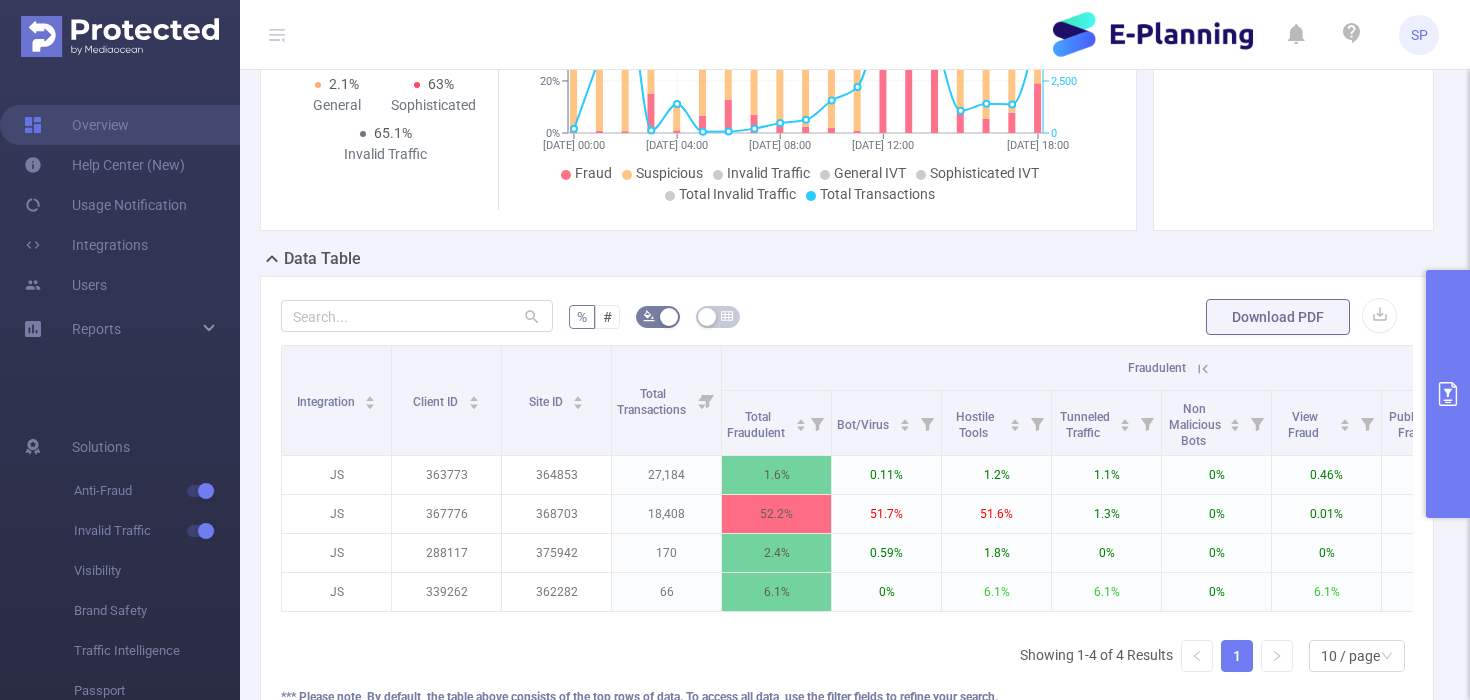 click on "% # Download PDF" at bounding box center (847, 317) 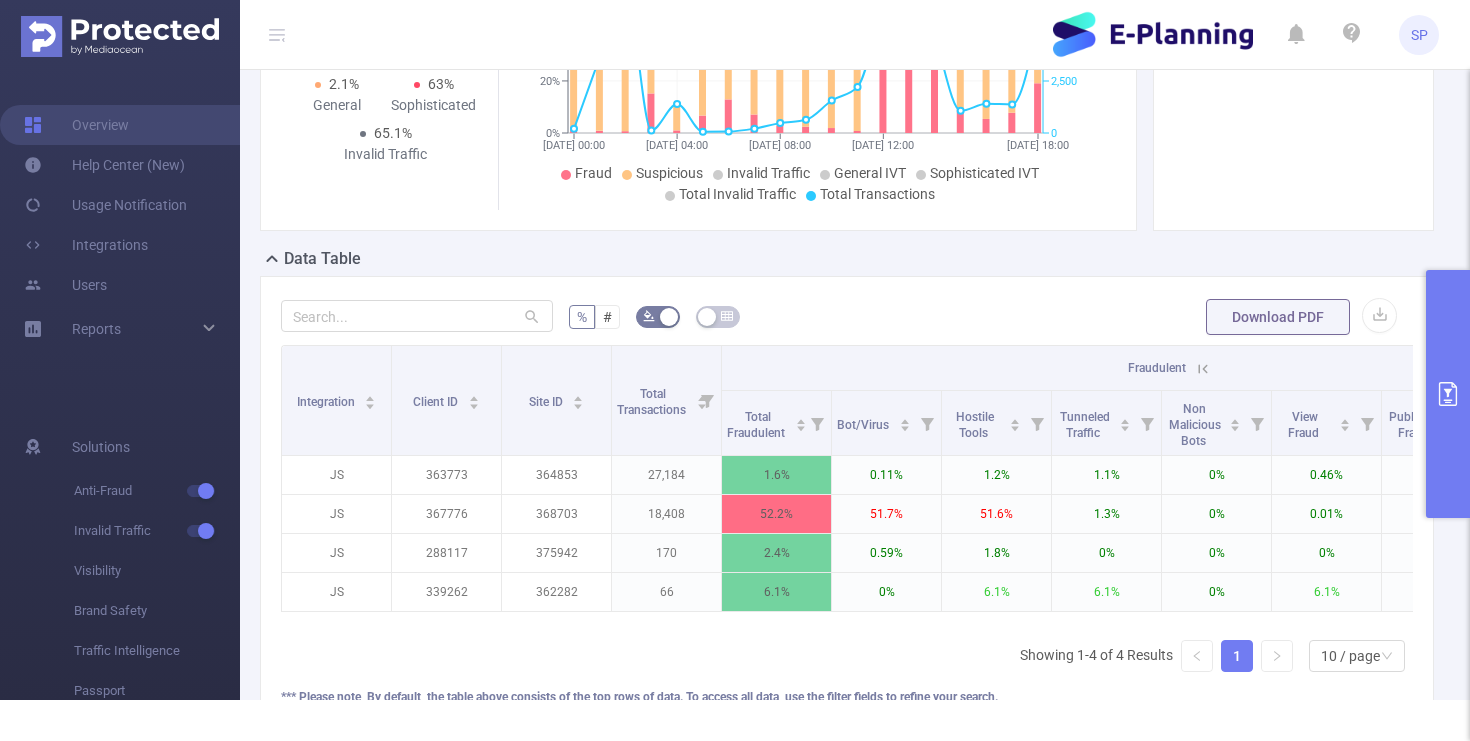 click on "Data Table" at bounding box center (855, 261) 